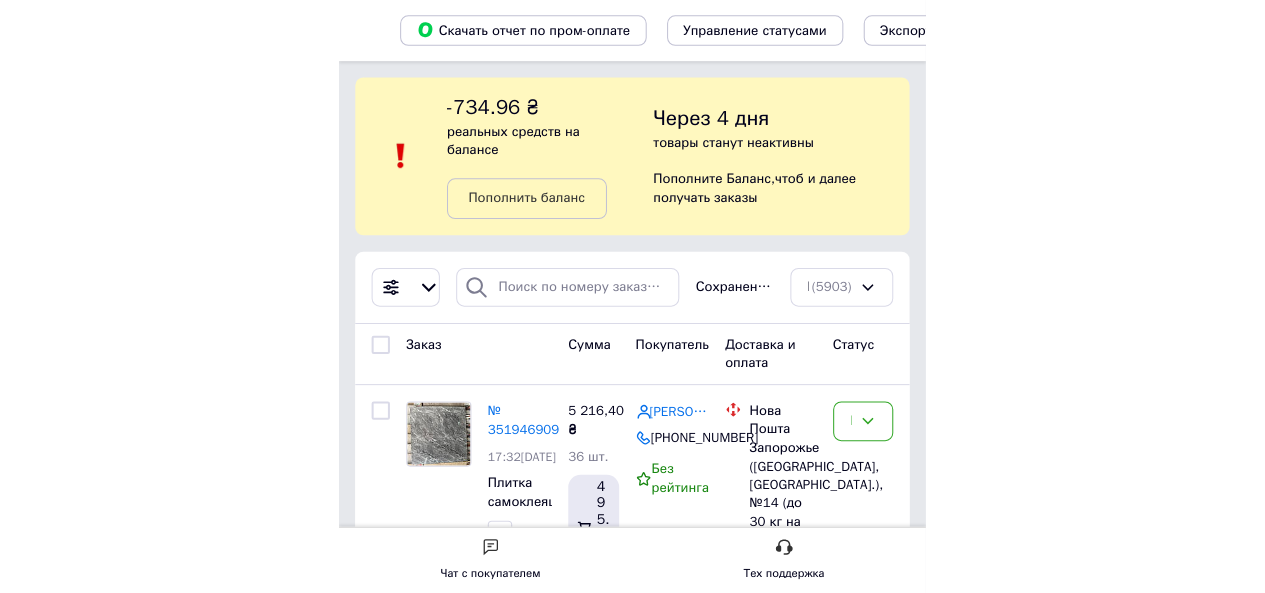 scroll, scrollTop: 0, scrollLeft: 0, axis: both 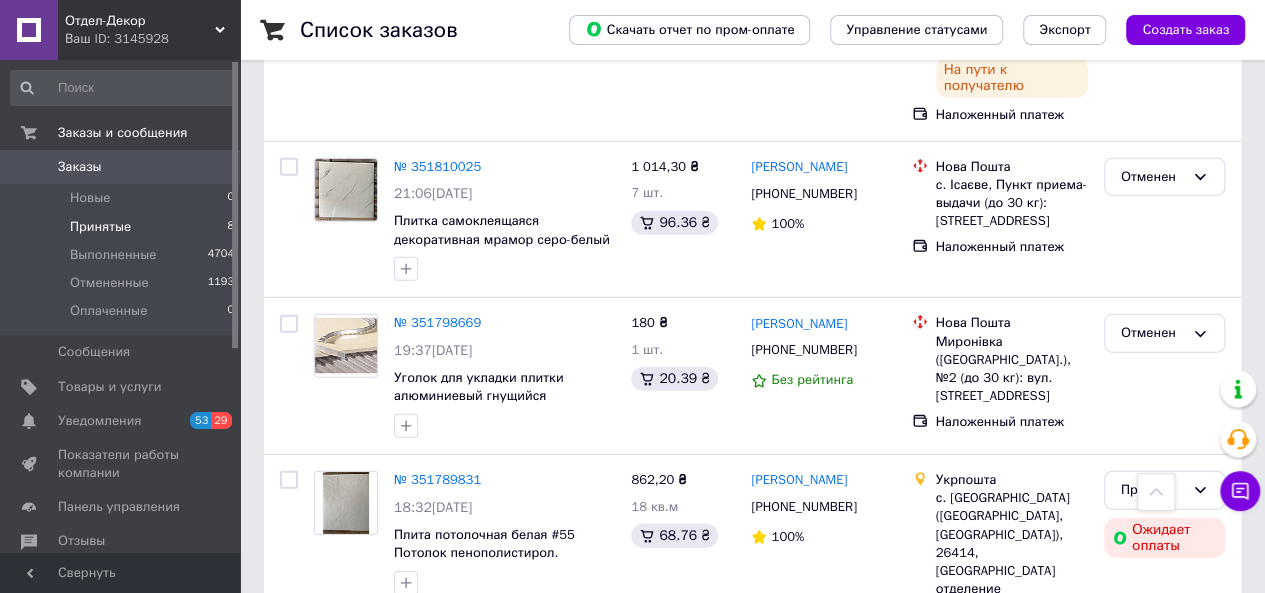click on "Принятые" at bounding box center [100, 227] 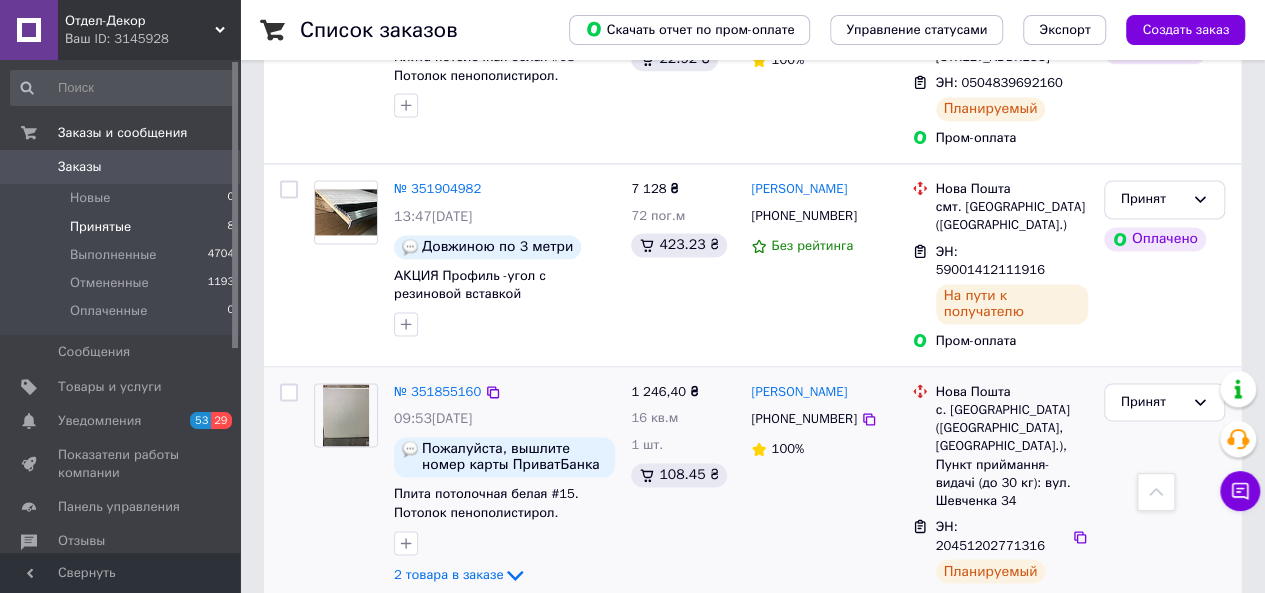 scroll, scrollTop: 1520, scrollLeft: 0, axis: vertical 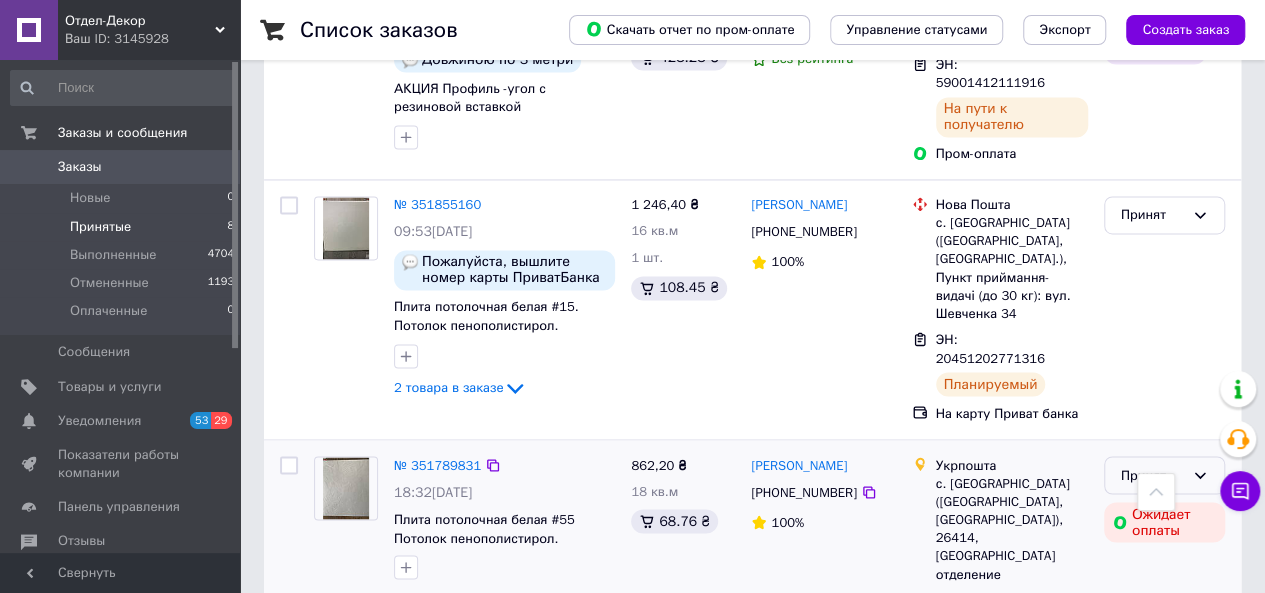 click on "Принят" at bounding box center [1152, 475] 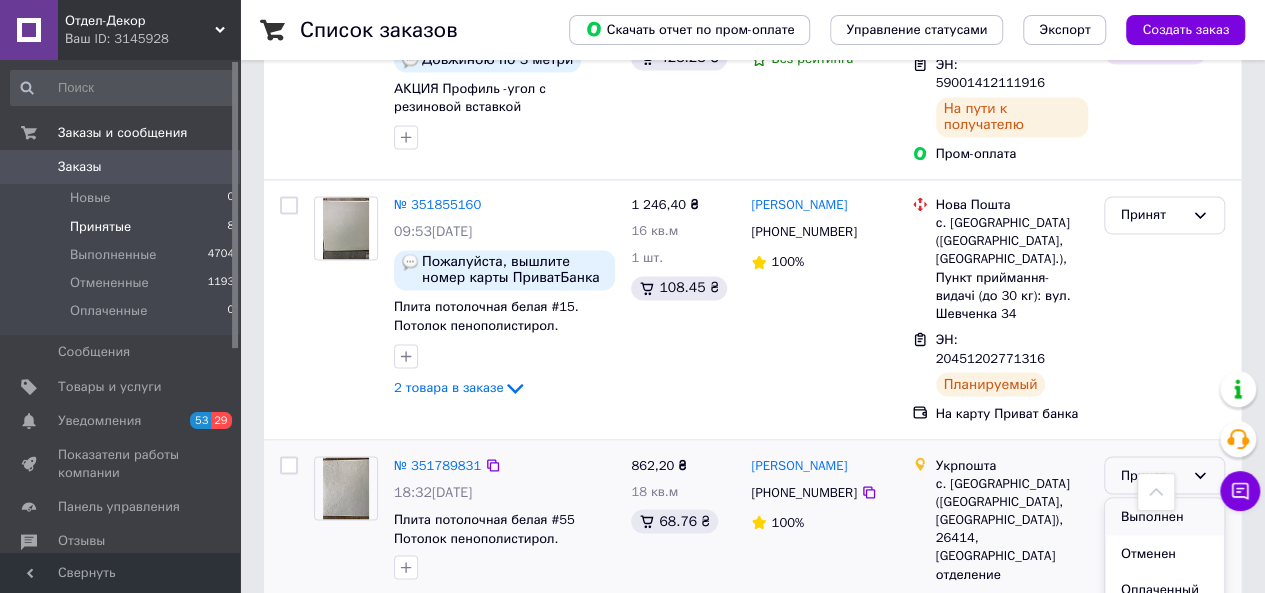 click on "Выполнен" at bounding box center [1164, 516] 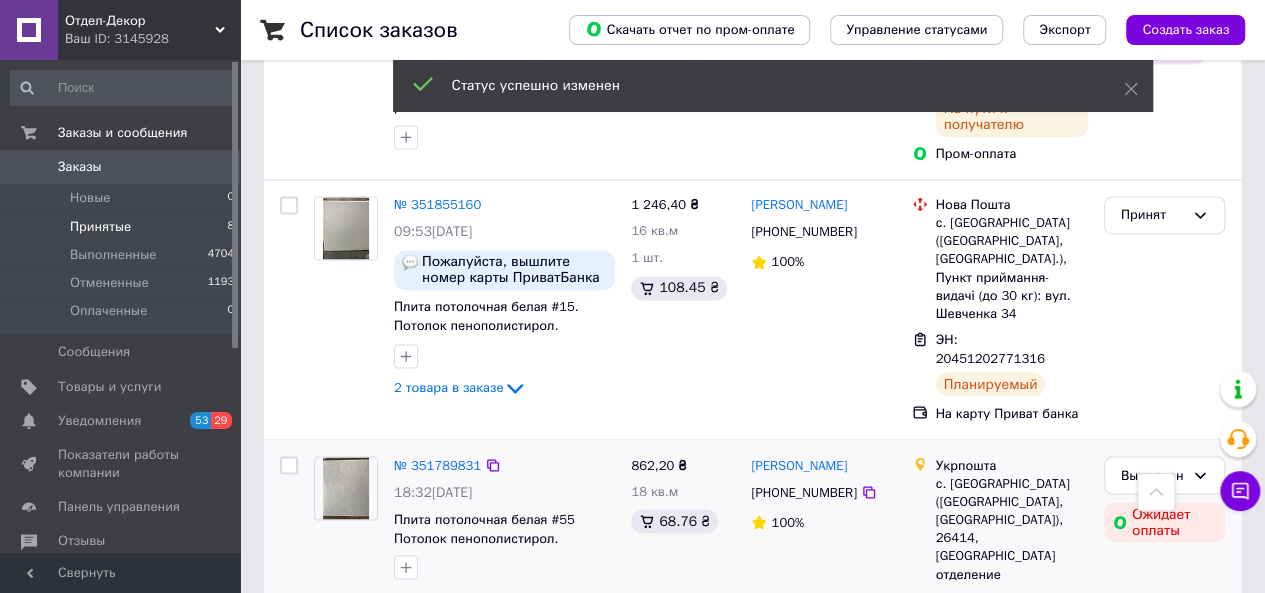 scroll, scrollTop: 1353, scrollLeft: 0, axis: vertical 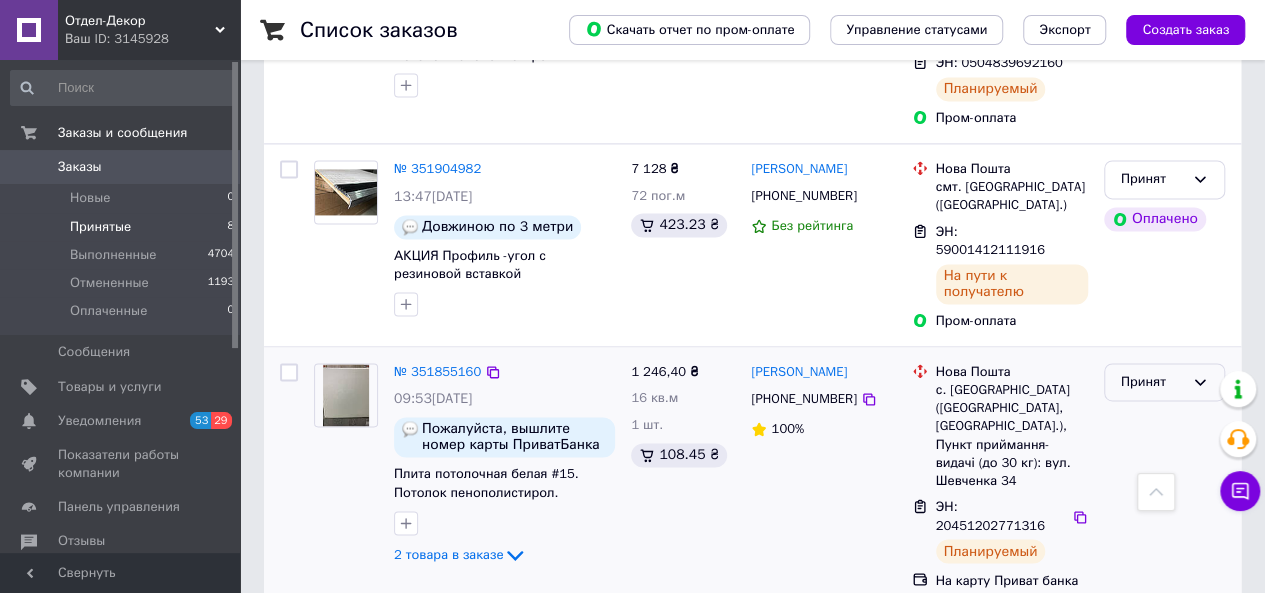click on "Принят" at bounding box center (1152, 382) 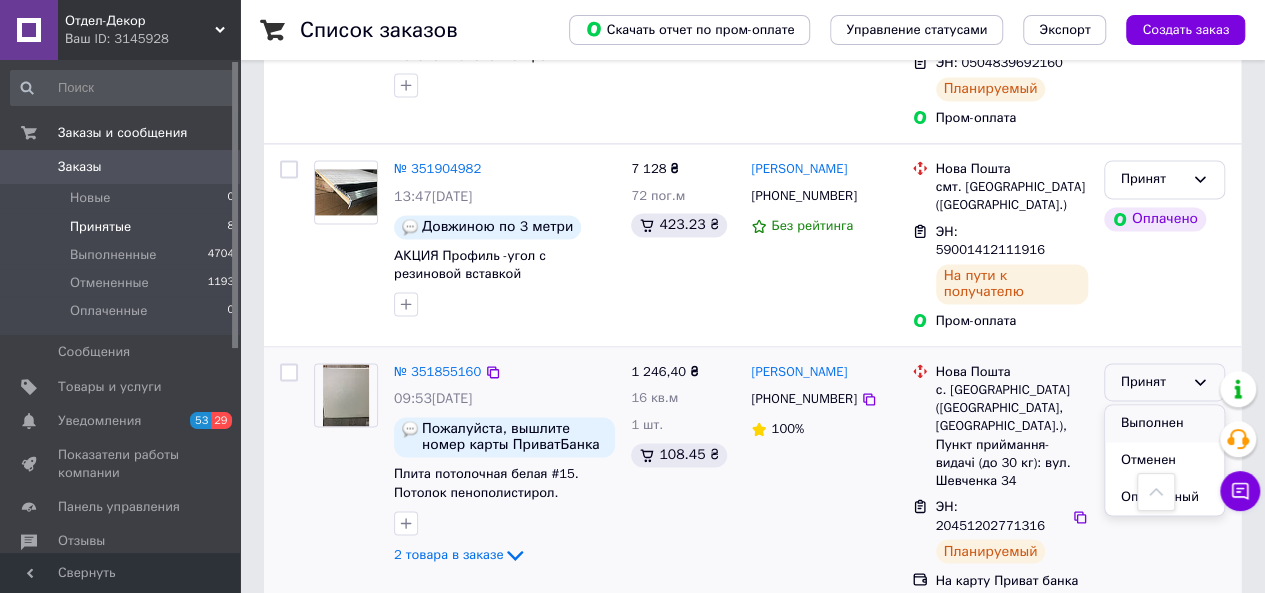click on "Выполнен" at bounding box center (1164, 423) 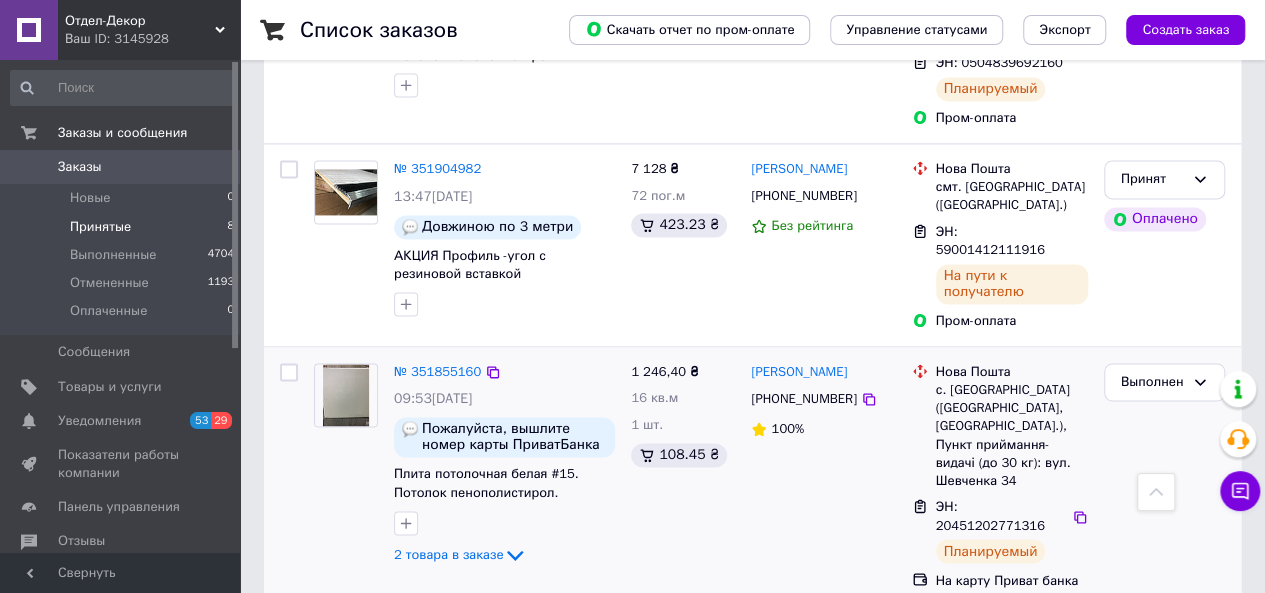 scroll, scrollTop: 1186, scrollLeft: 0, axis: vertical 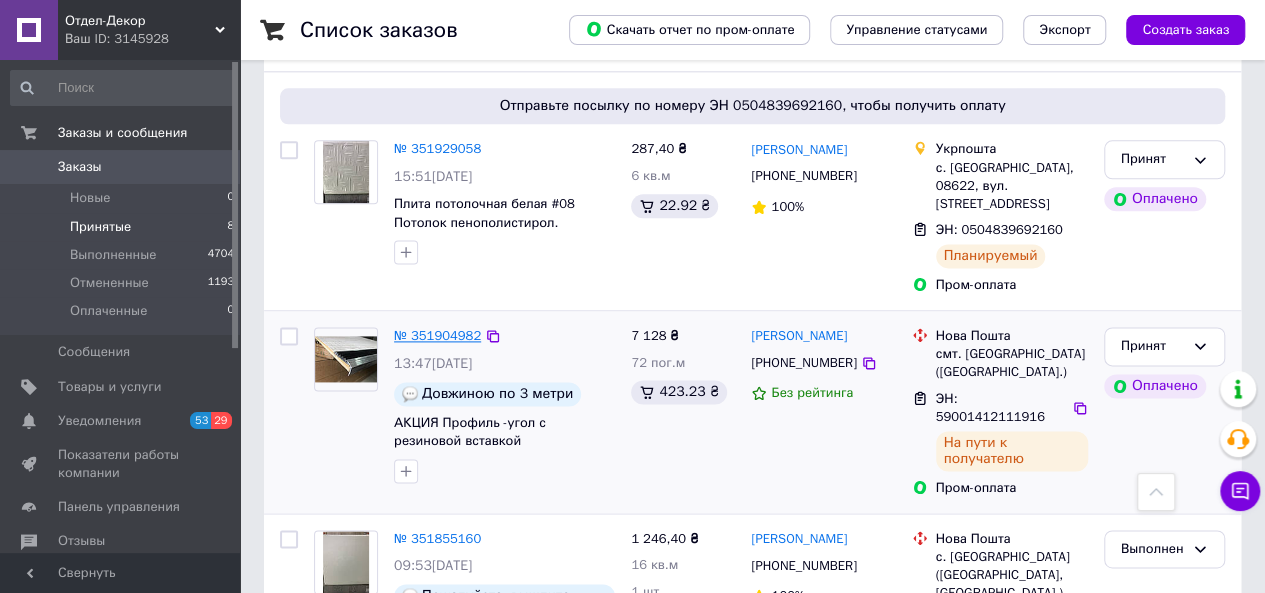 click on "№ 351904982" at bounding box center [437, 335] 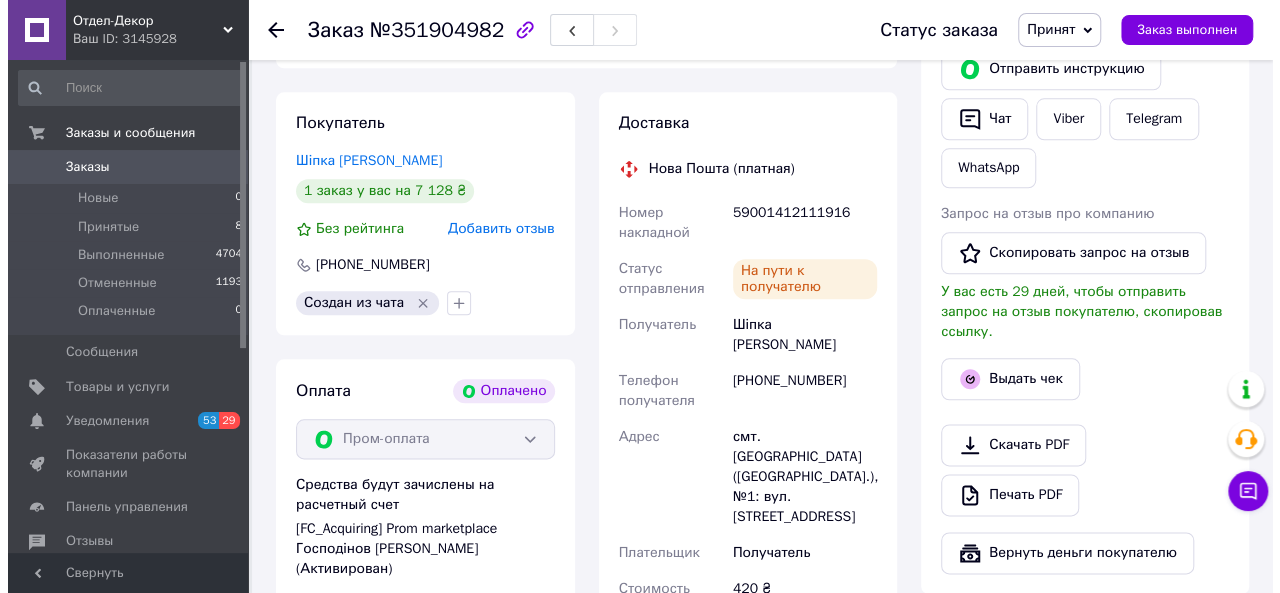 scroll, scrollTop: 1166, scrollLeft: 0, axis: vertical 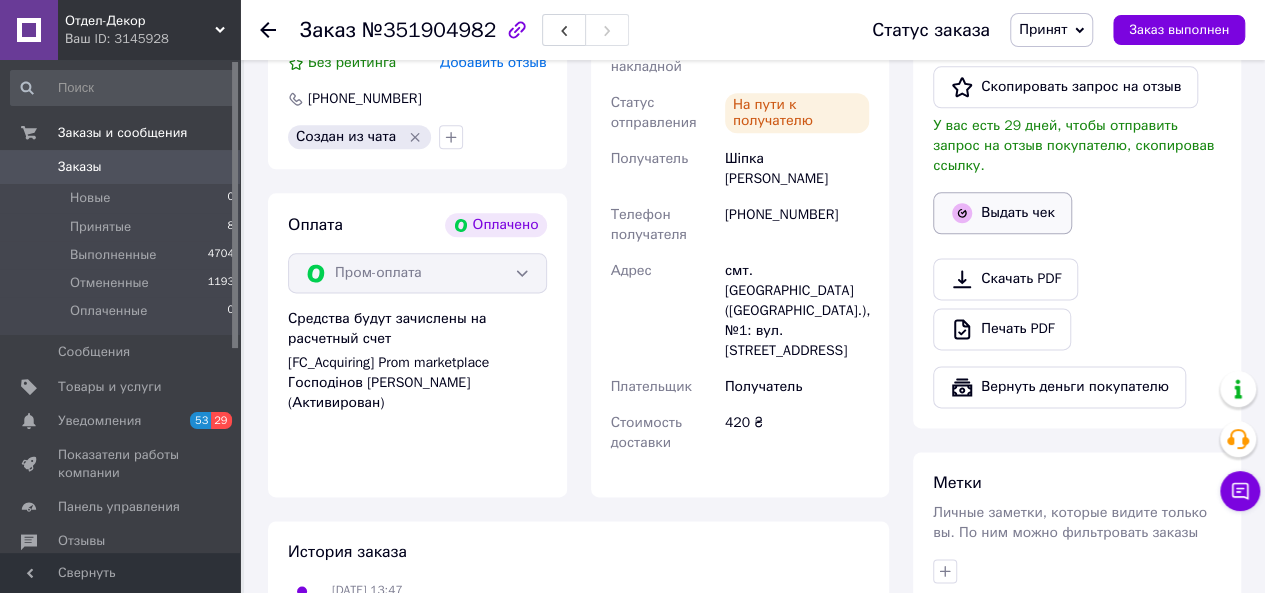 click on "Выдать чек" at bounding box center (1002, 213) 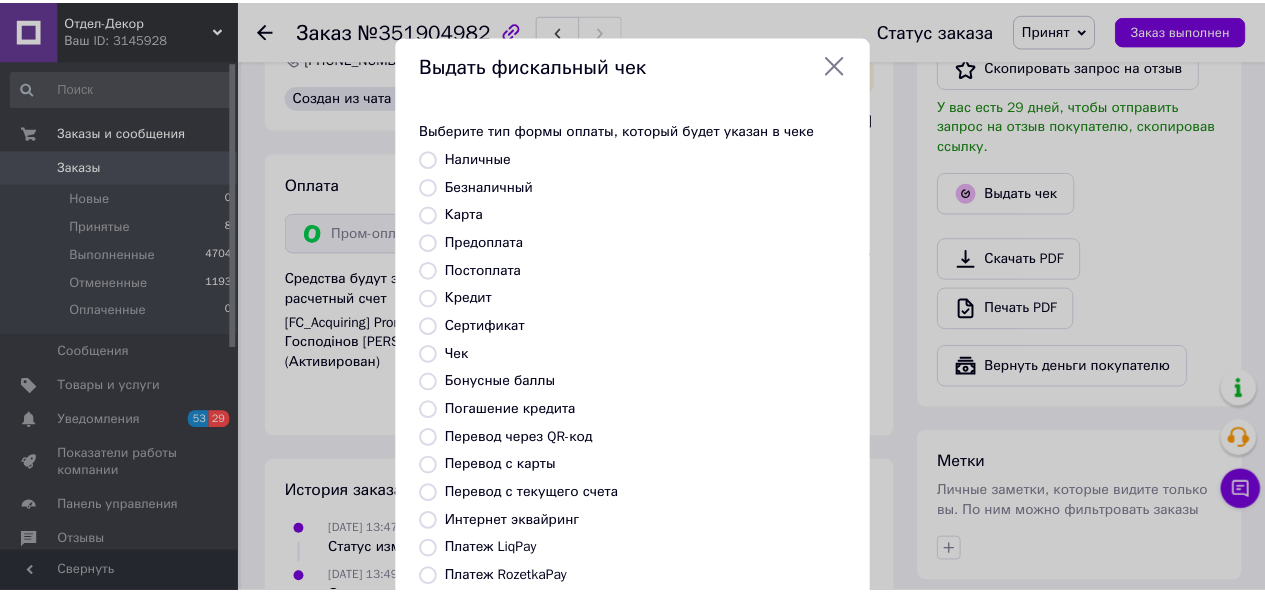 scroll, scrollTop: 264, scrollLeft: 0, axis: vertical 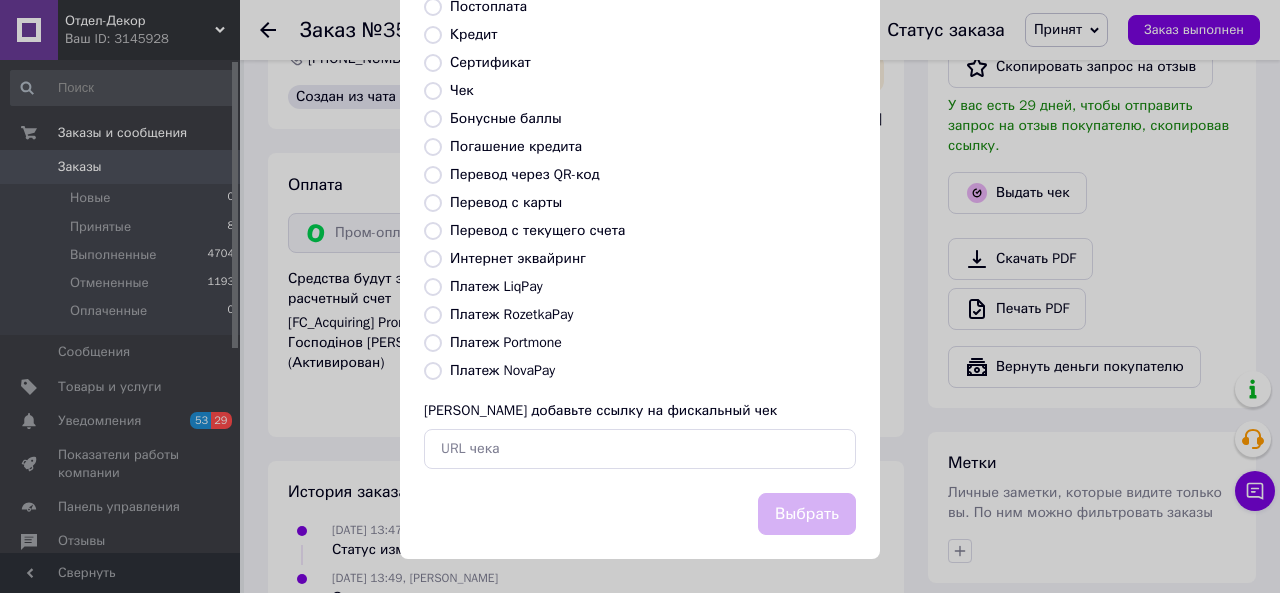 click on "Платеж RozetkaPay" at bounding box center (511, 314) 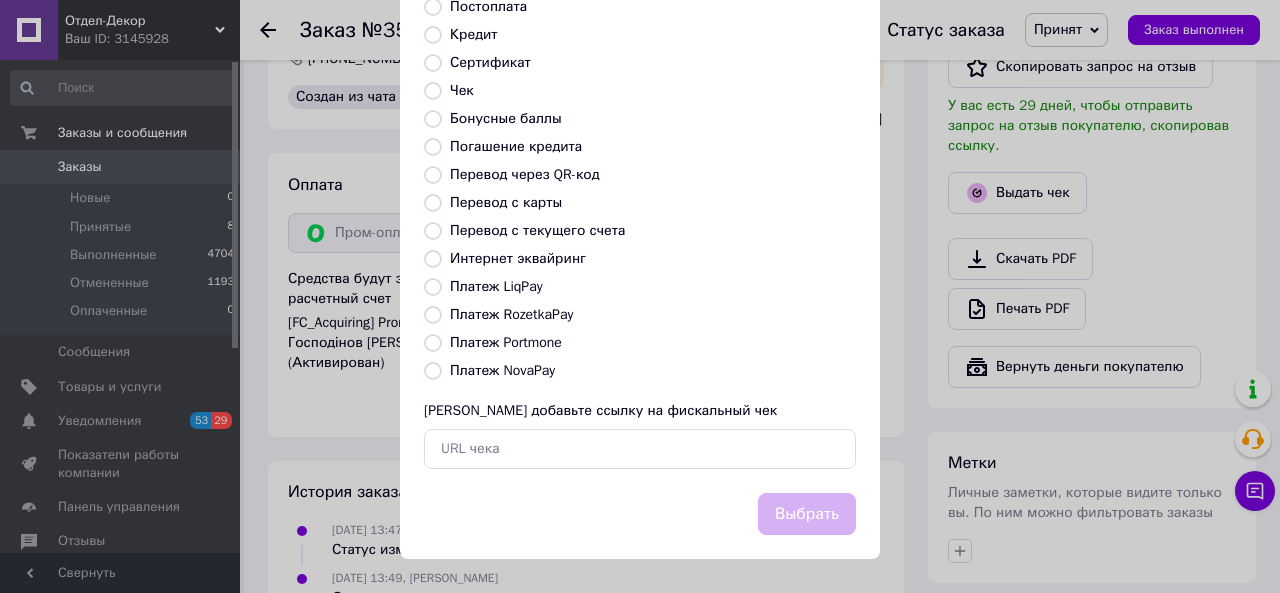 radio on "true" 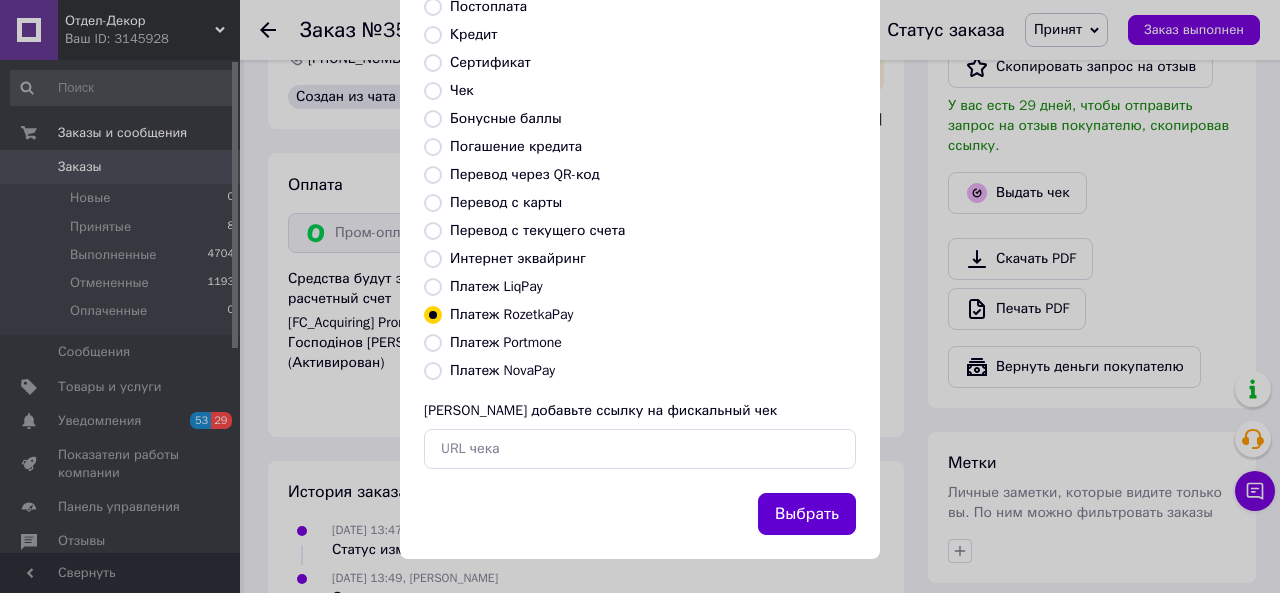 click on "Выбрать" at bounding box center (807, 514) 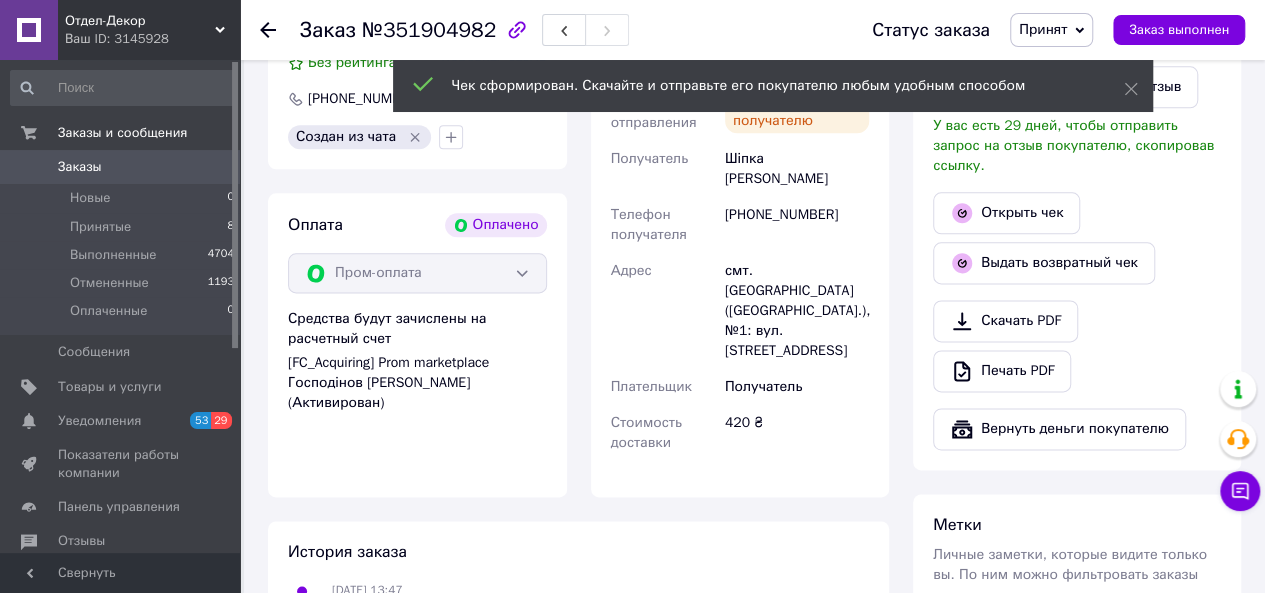 click on "Заказ выполнен" at bounding box center [1179, 30] 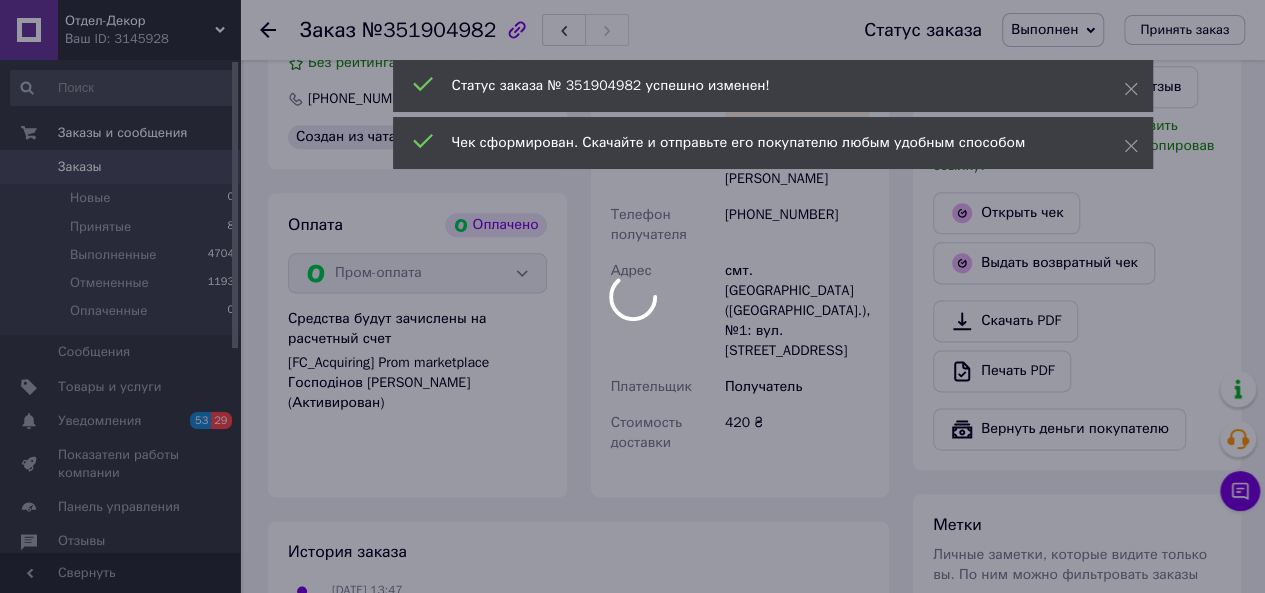 click at bounding box center [632, 296] 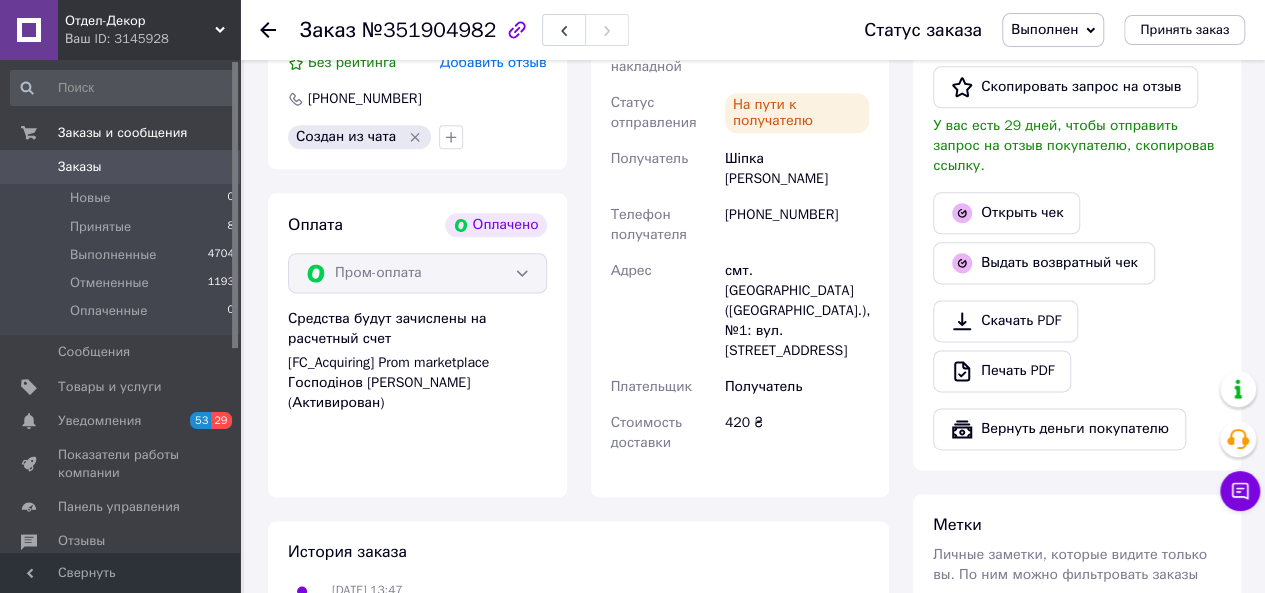 click 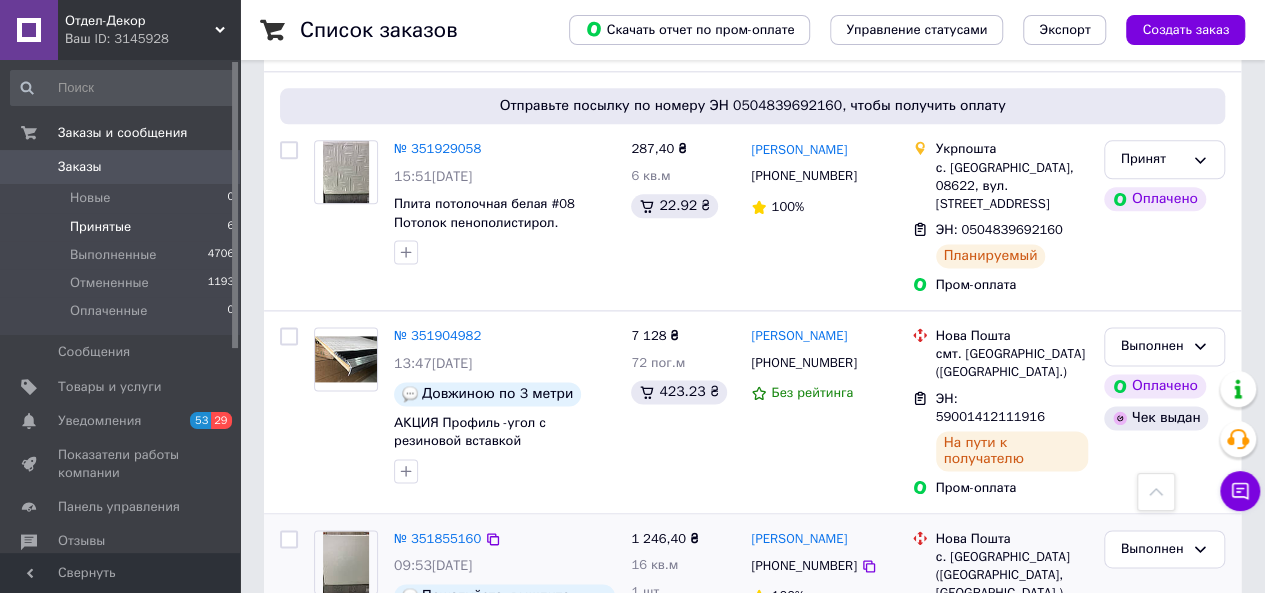 scroll, scrollTop: 1020, scrollLeft: 0, axis: vertical 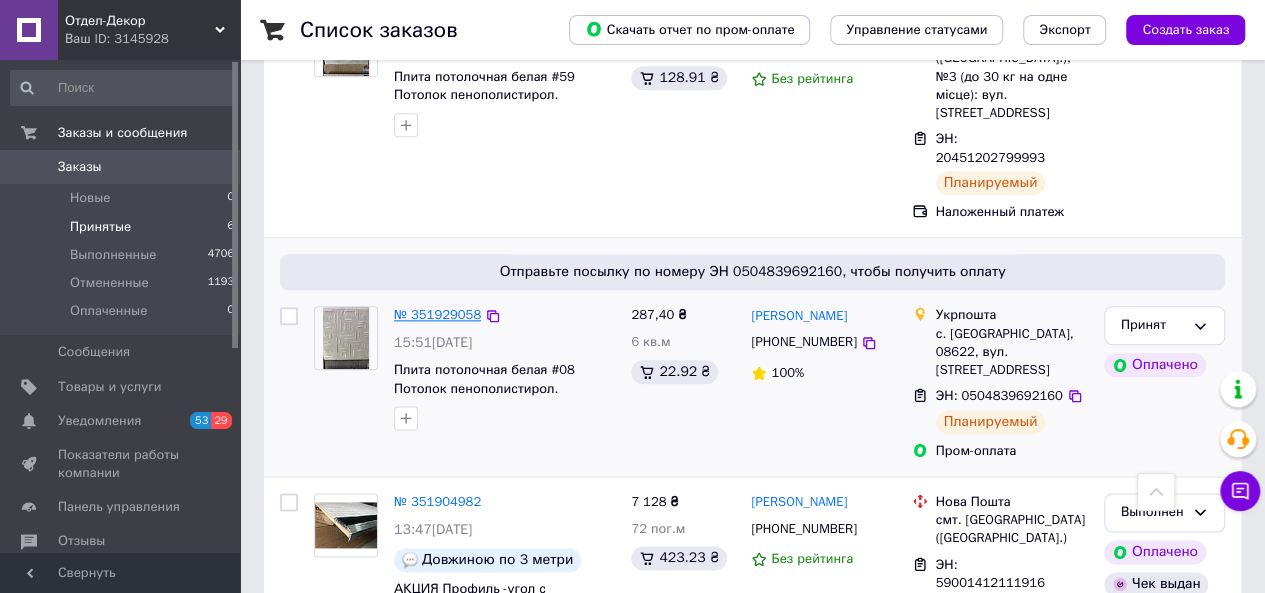 click on "№ 351929058" at bounding box center (437, 314) 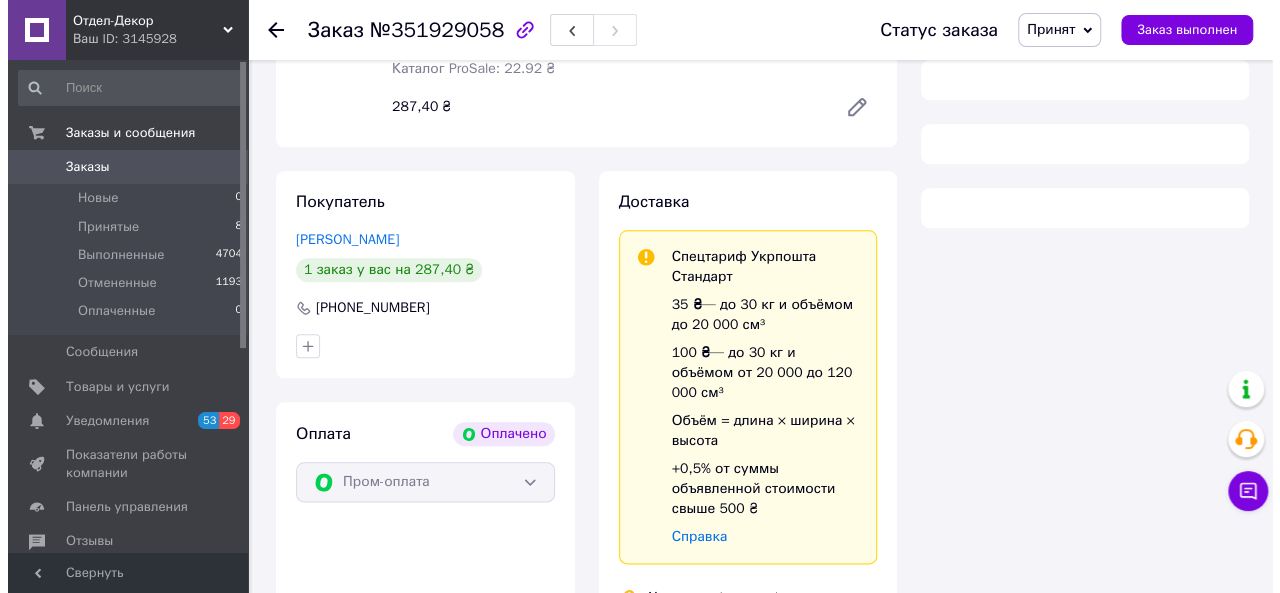 scroll, scrollTop: 1020, scrollLeft: 0, axis: vertical 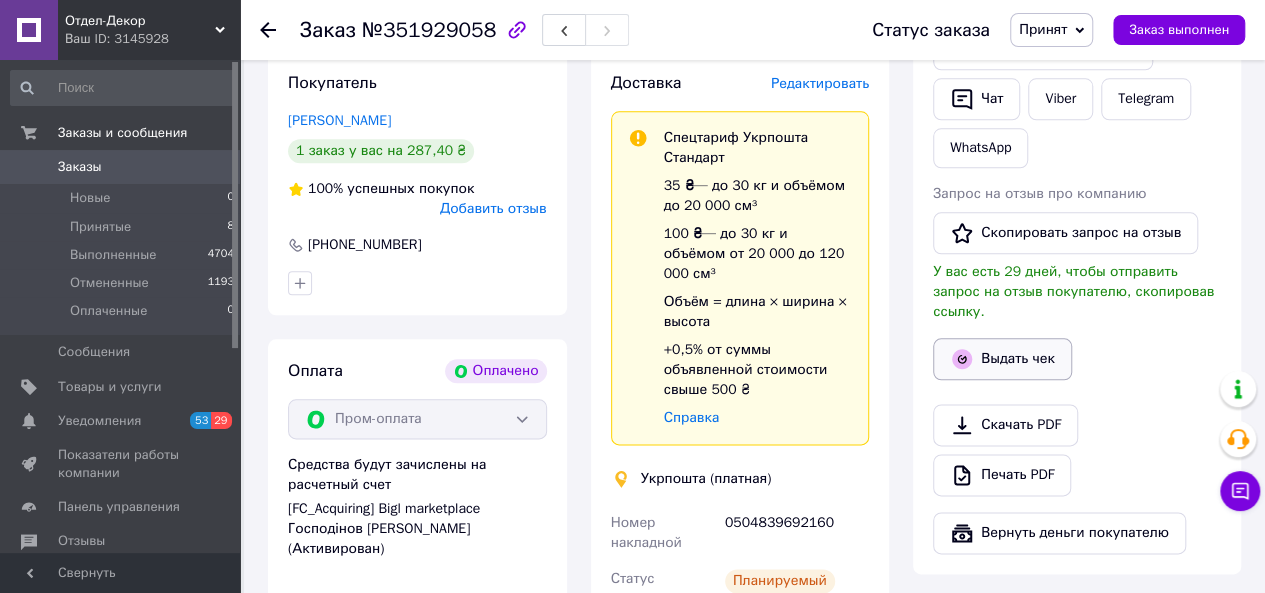 click on "Выдать чек" at bounding box center (1002, 359) 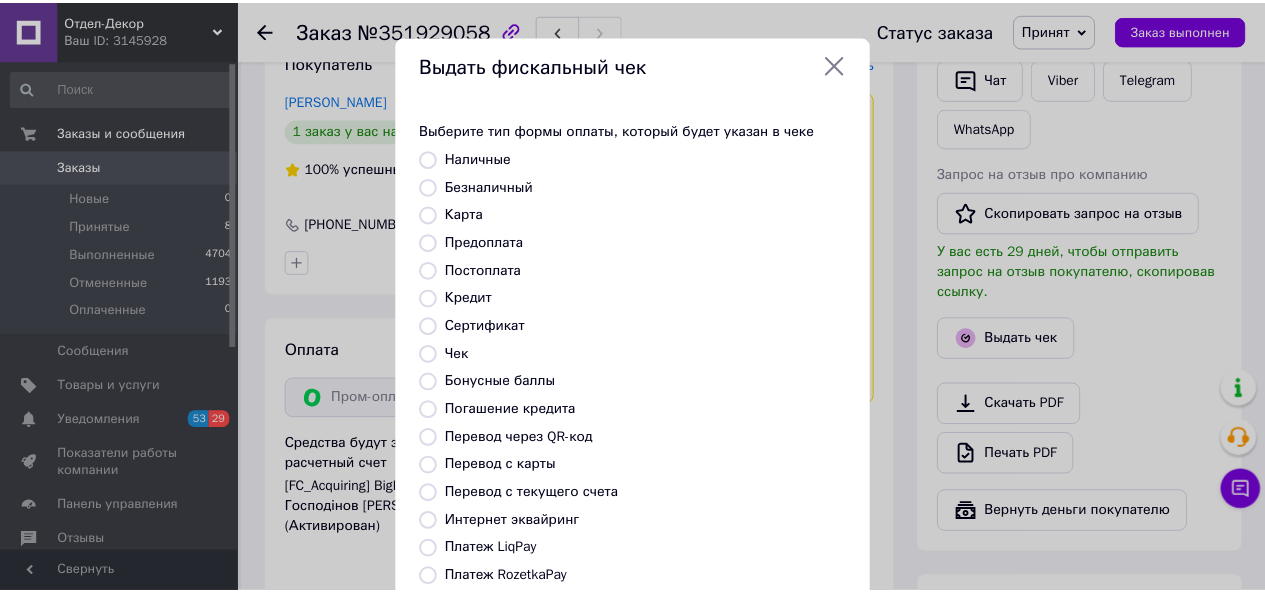 scroll, scrollTop: 264, scrollLeft: 0, axis: vertical 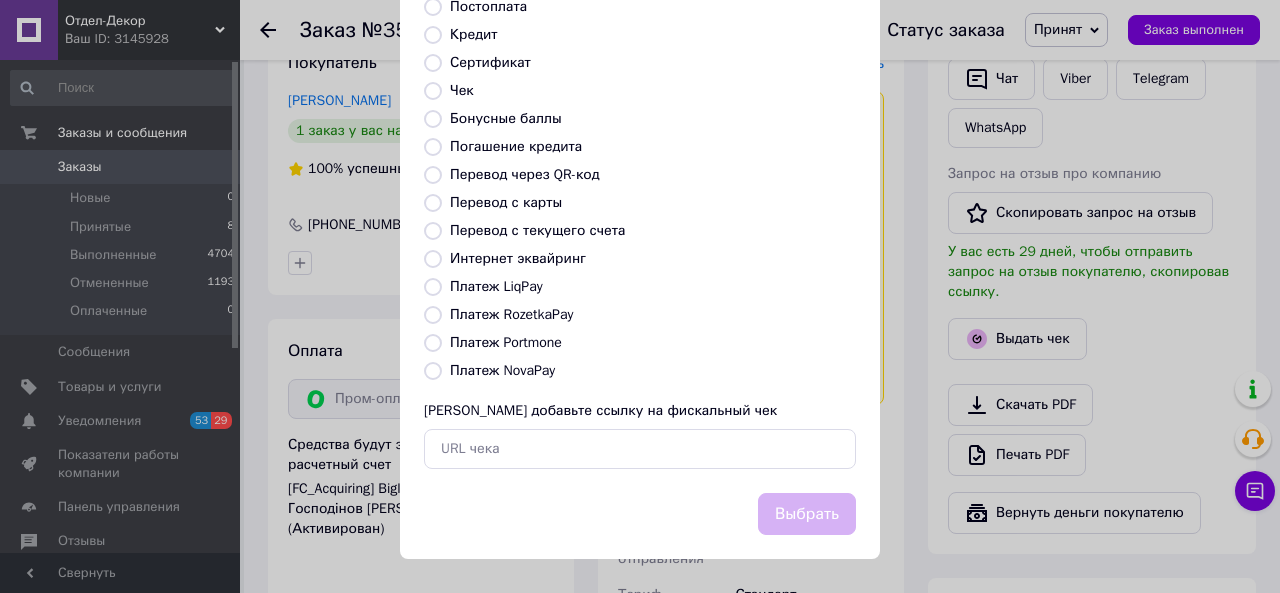 click on "Платеж RozetkaPay" at bounding box center [511, 314] 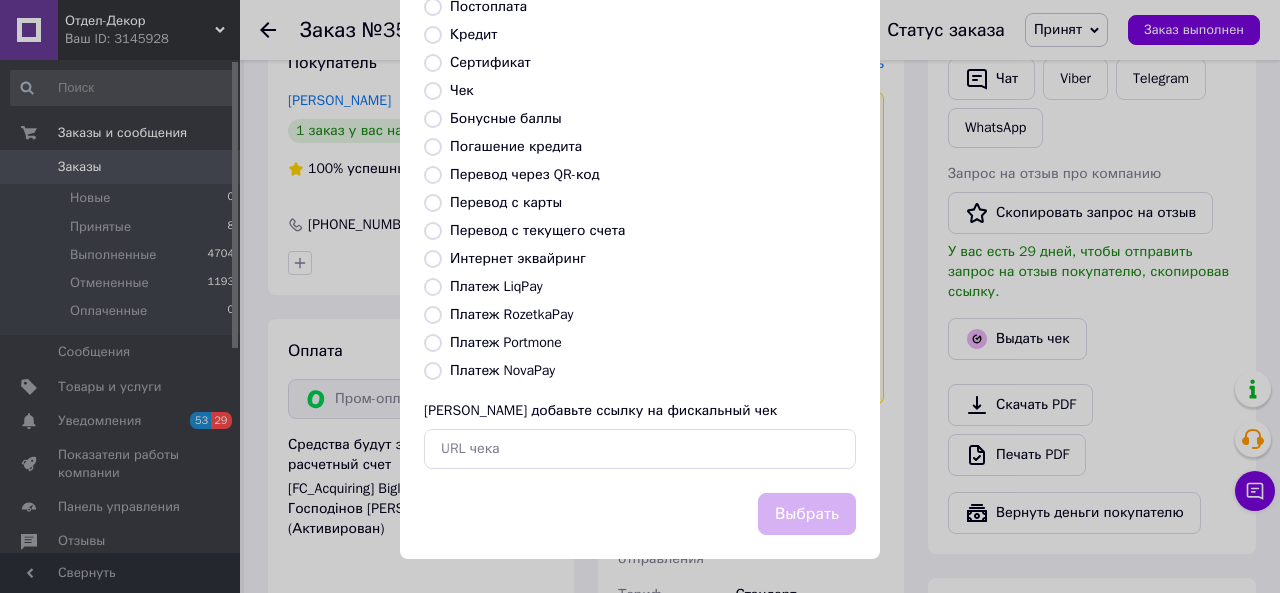 radio on "true" 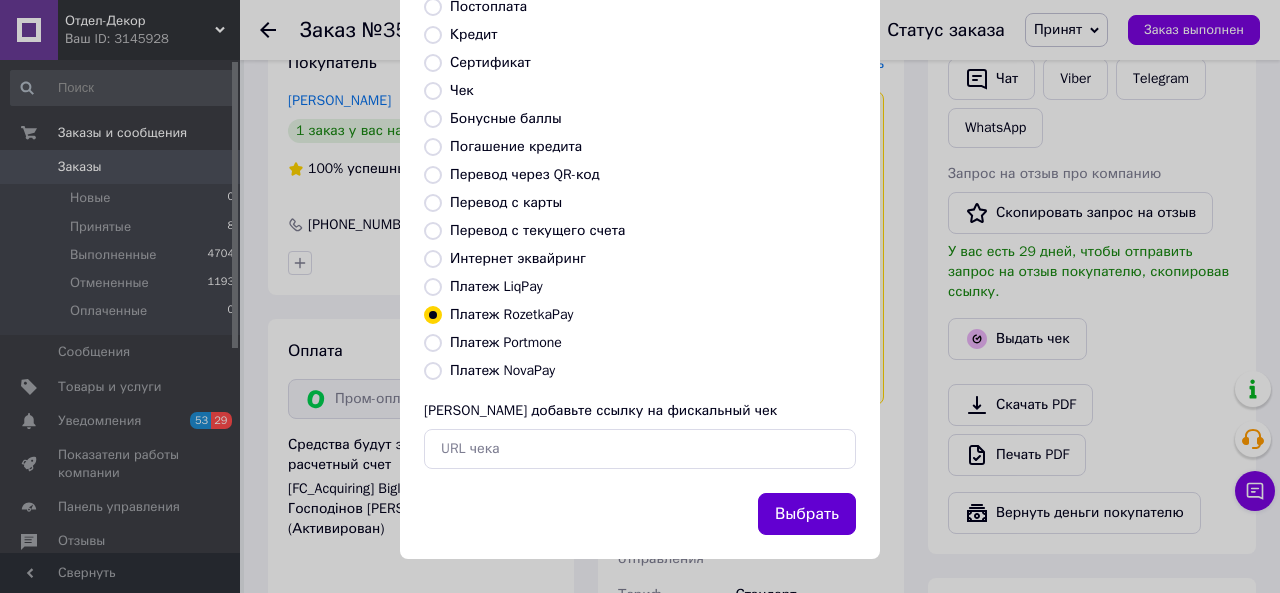 click on "Выбрать" at bounding box center (807, 514) 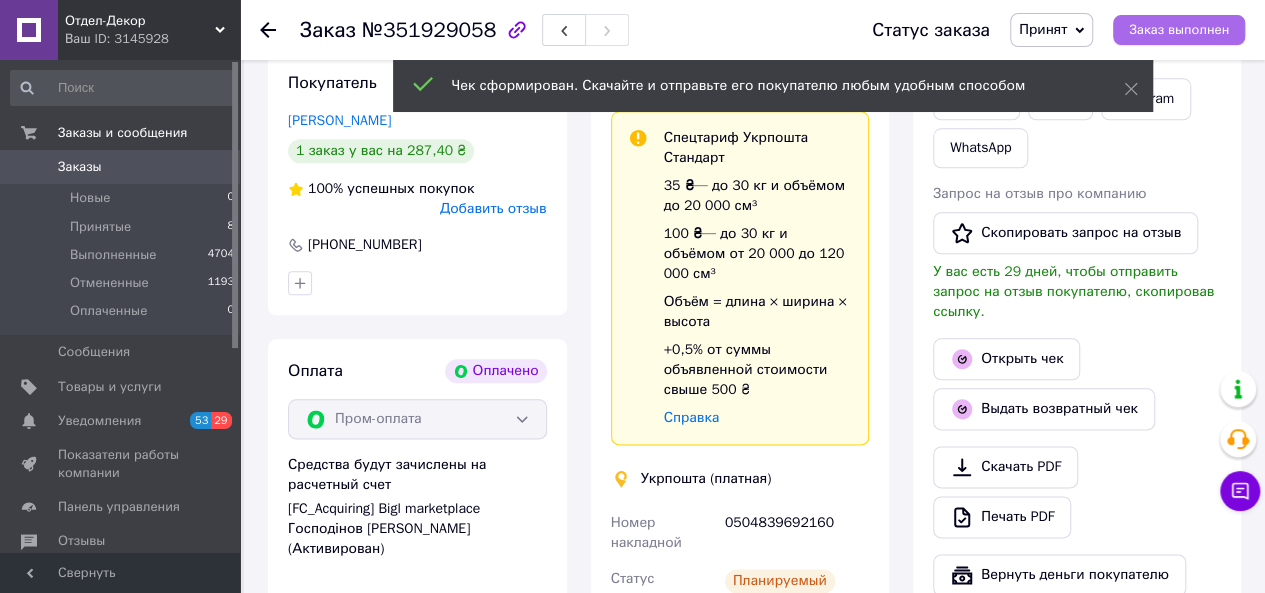 click on "Заказ выполнен" at bounding box center (1179, 30) 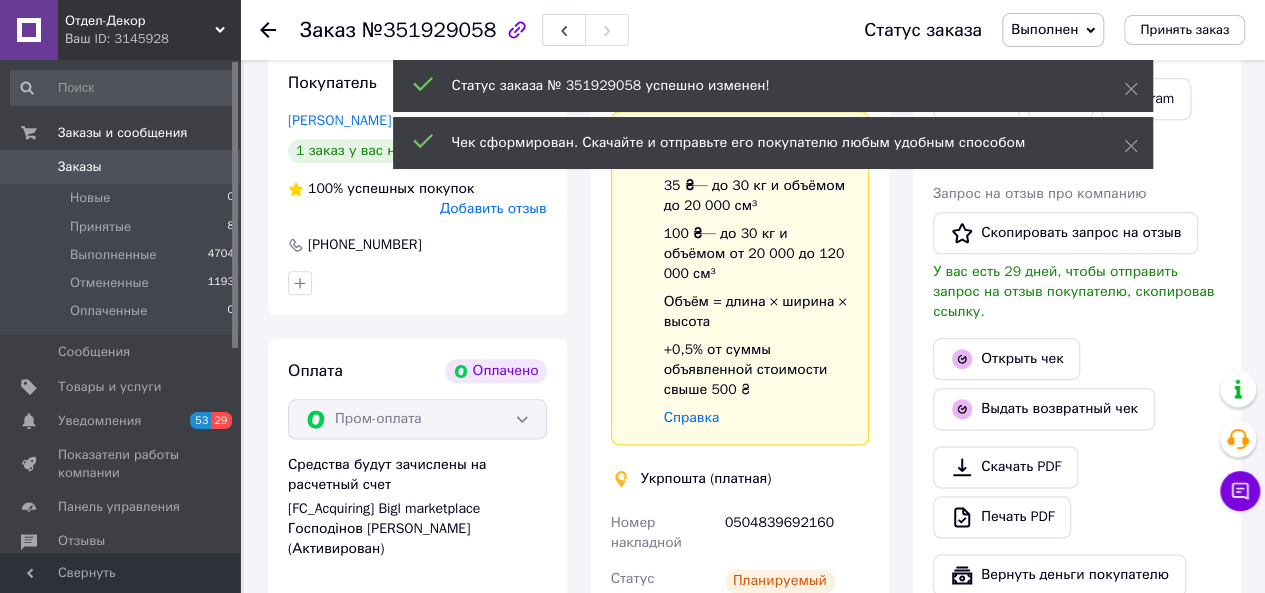 click 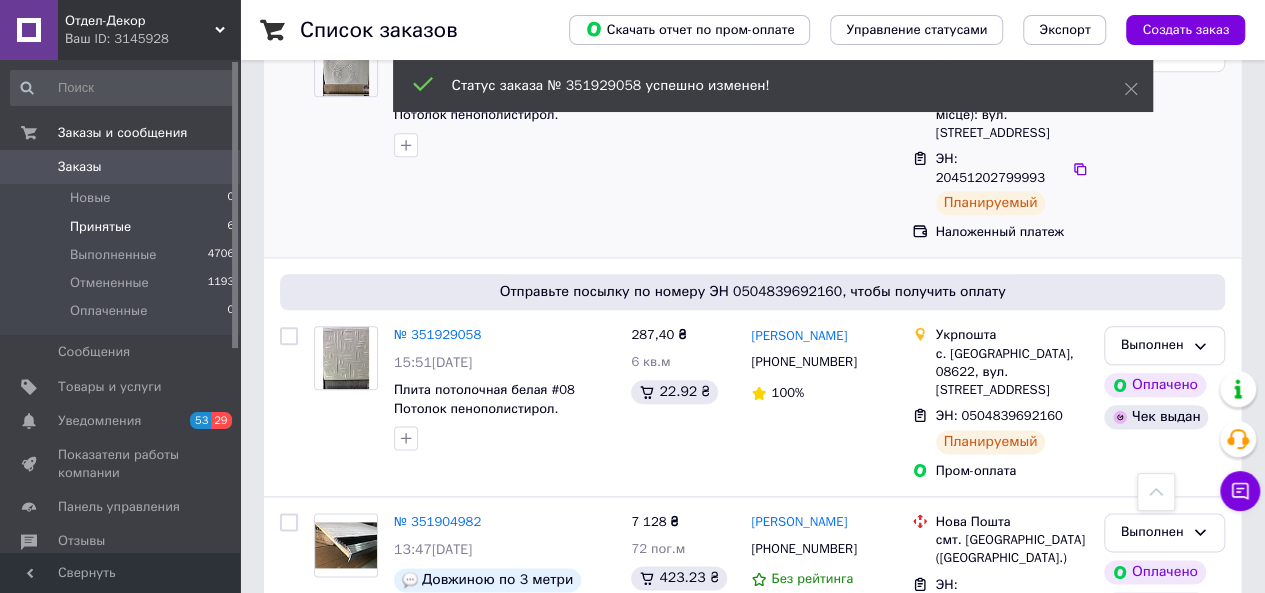 scroll, scrollTop: 833, scrollLeft: 0, axis: vertical 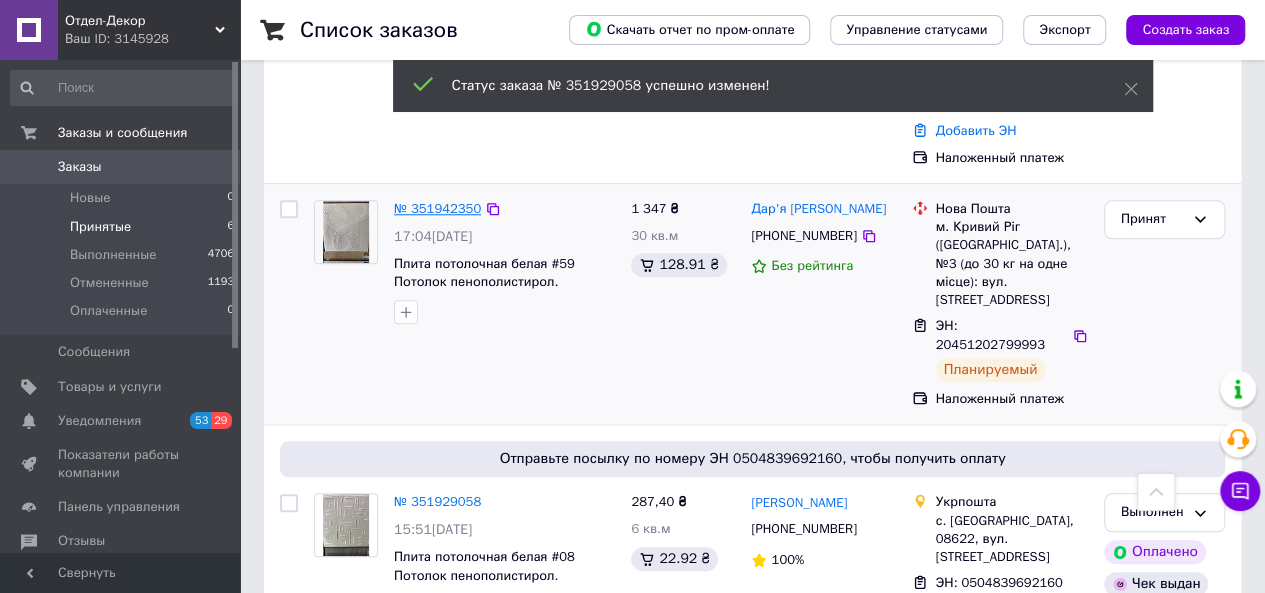 click on "№ 351942350" at bounding box center (437, 208) 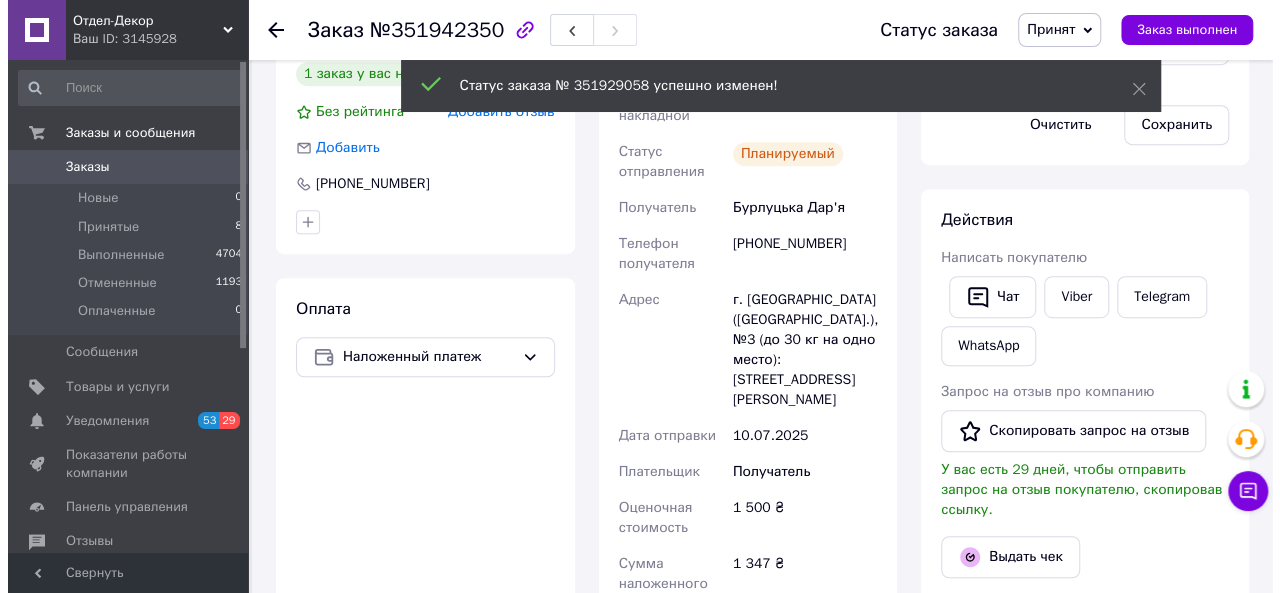 scroll, scrollTop: 666, scrollLeft: 0, axis: vertical 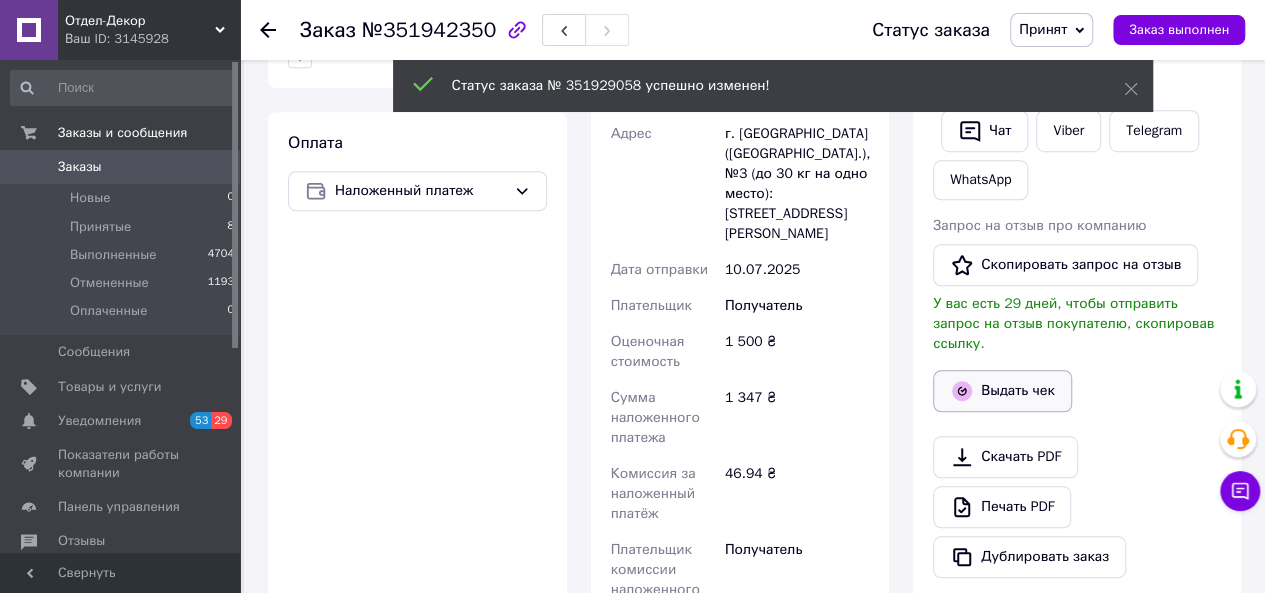click 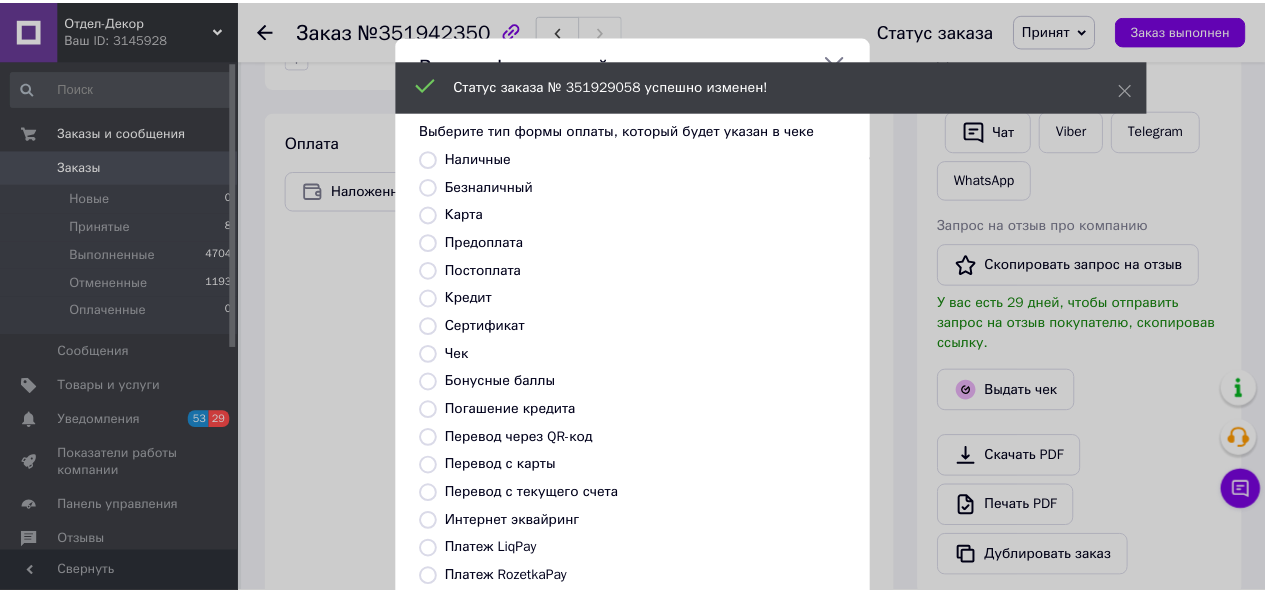 scroll, scrollTop: 264, scrollLeft: 0, axis: vertical 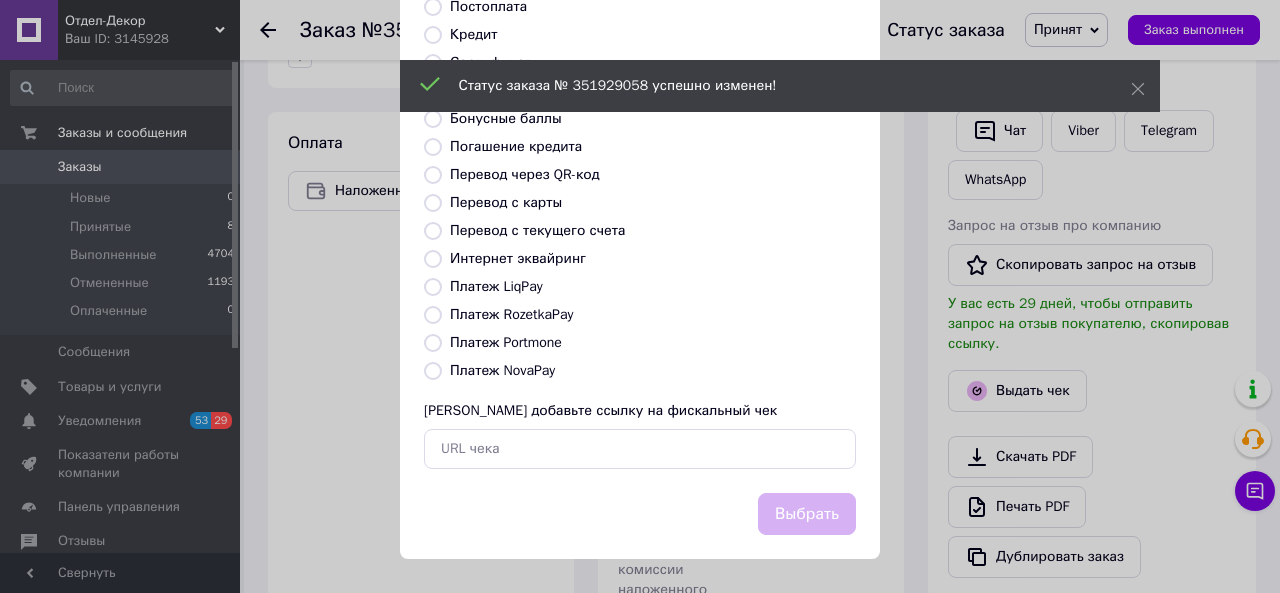 click on "Платеж NovaPay" at bounding box center (502, 370) 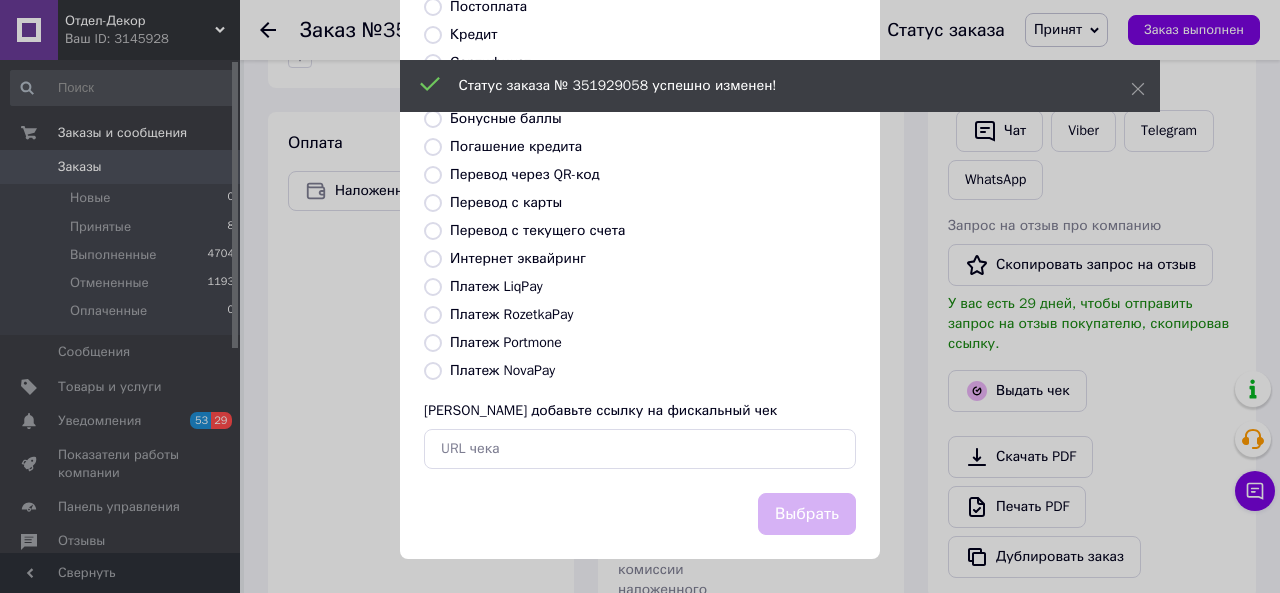 radio on "true" 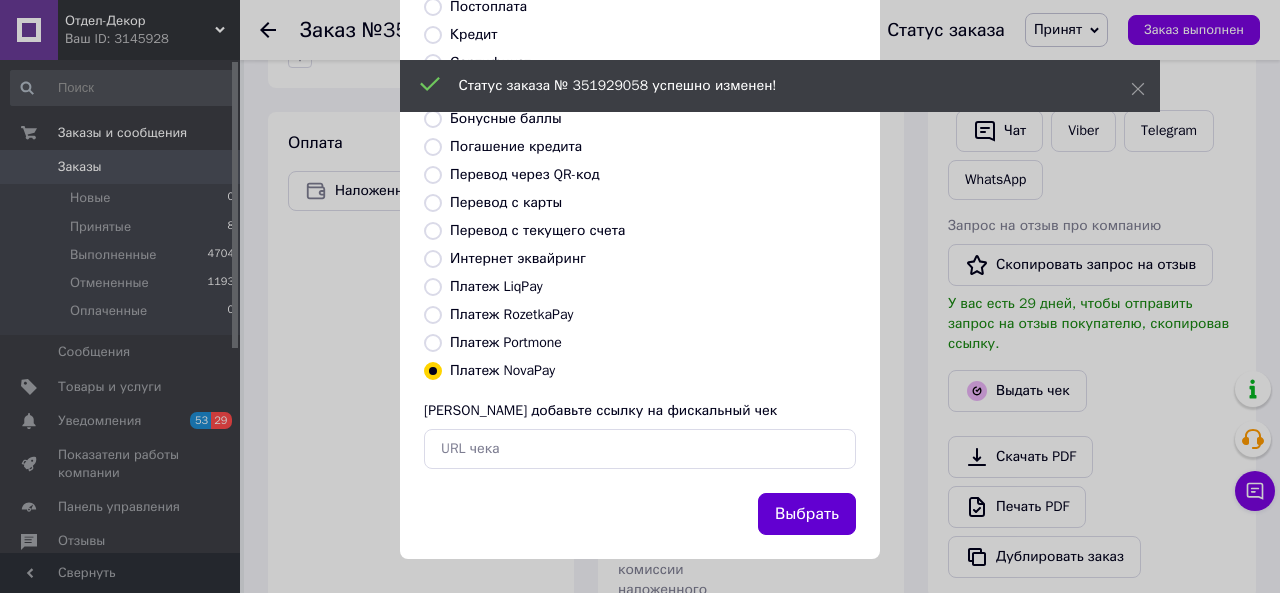 click on "Выбрать" at bounding box center (807, 514) 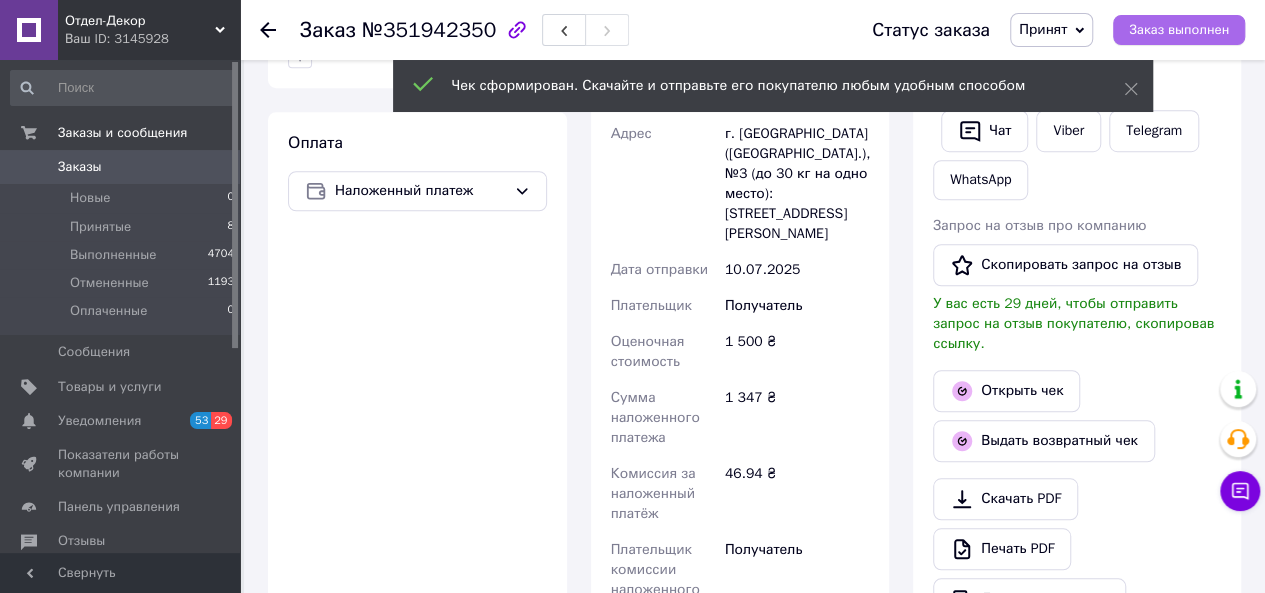 click on "Заказ выполнен" at bounding box center (1179, 30) 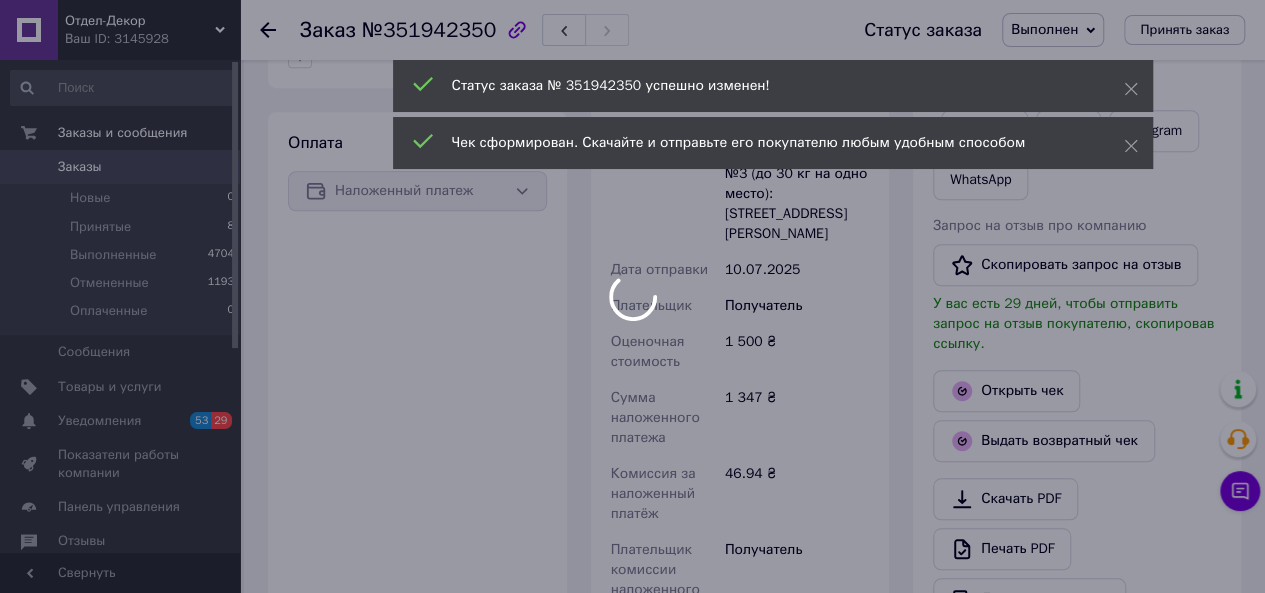click at bounding box center (632, 296) 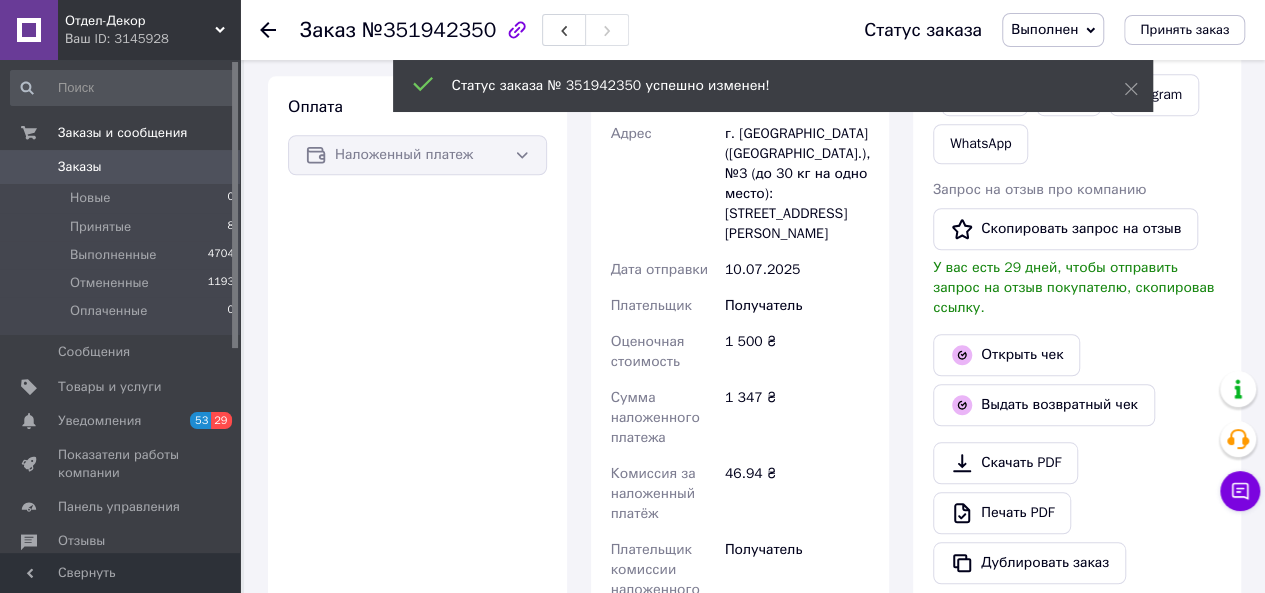 scroll, scrollTop: 630, scrollLeft: 0, axis: vertical 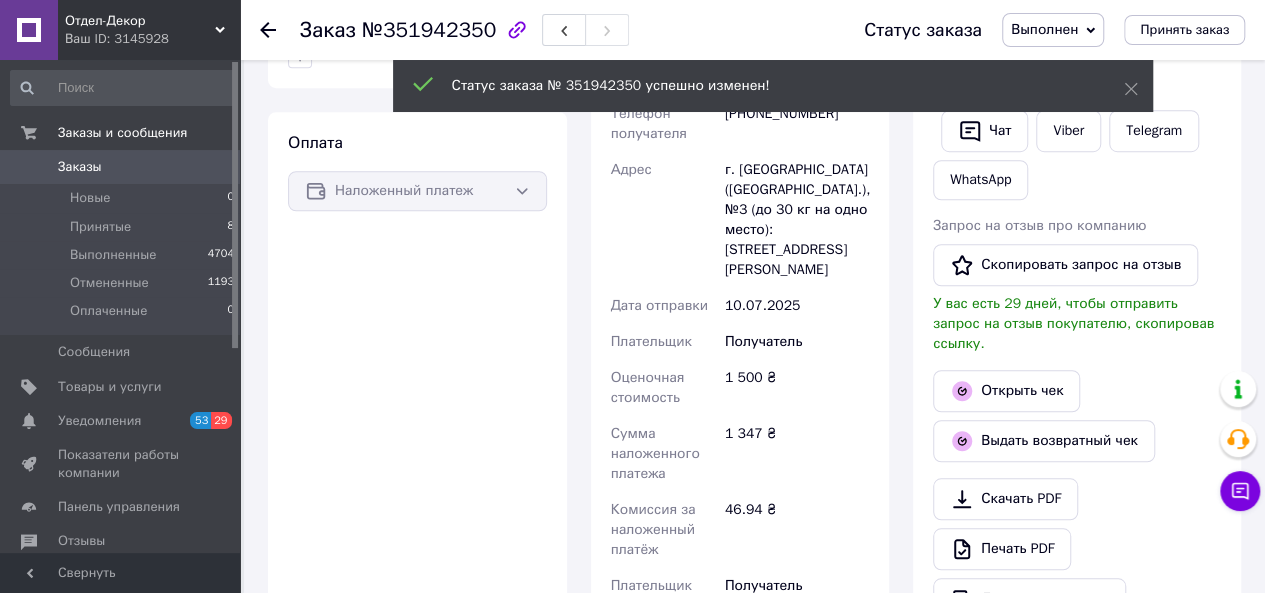 click 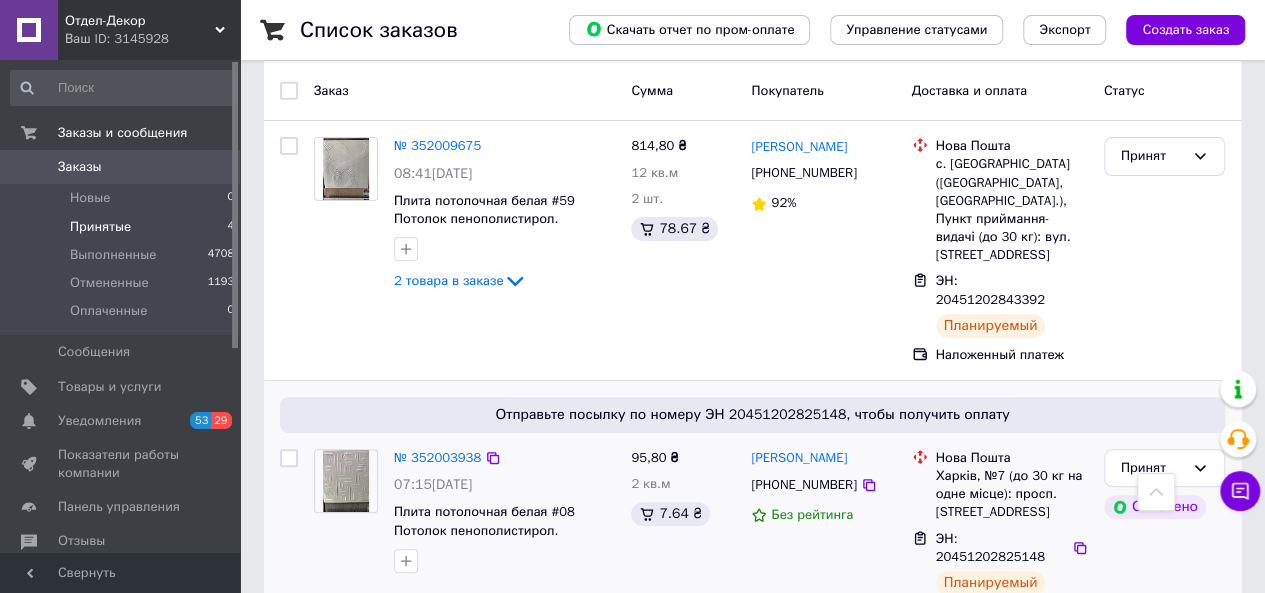 scroll, scrollTop: 500, scrollLeft: 0, axis: vertical 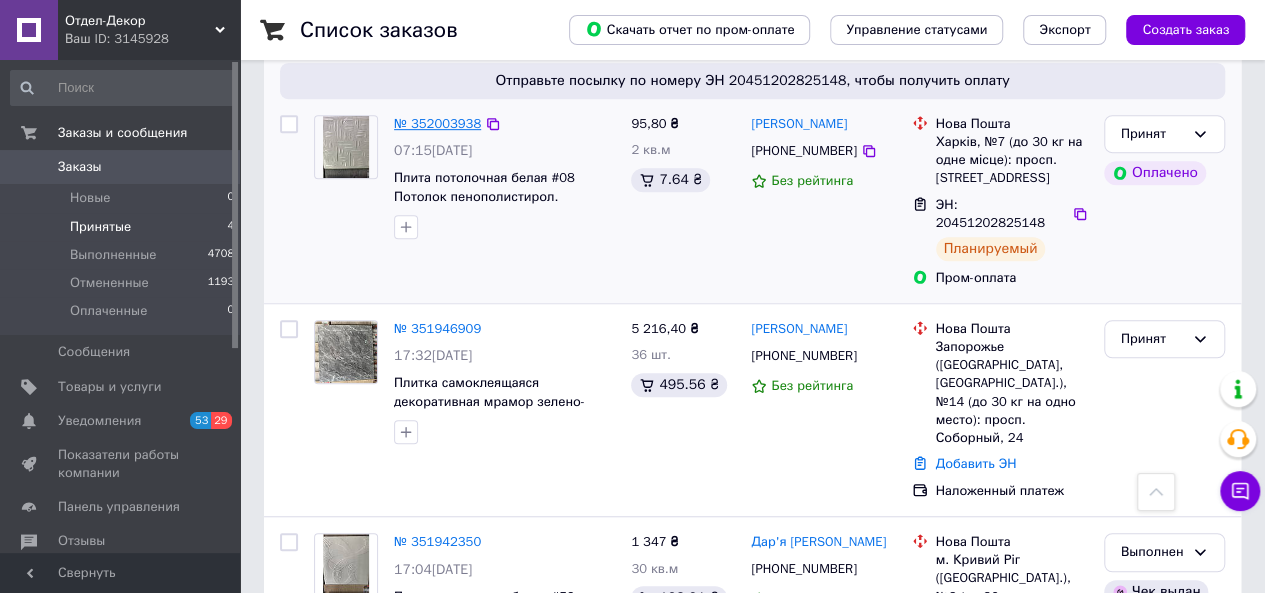 click on "№ 352003938" at bounding box center [437, 123] 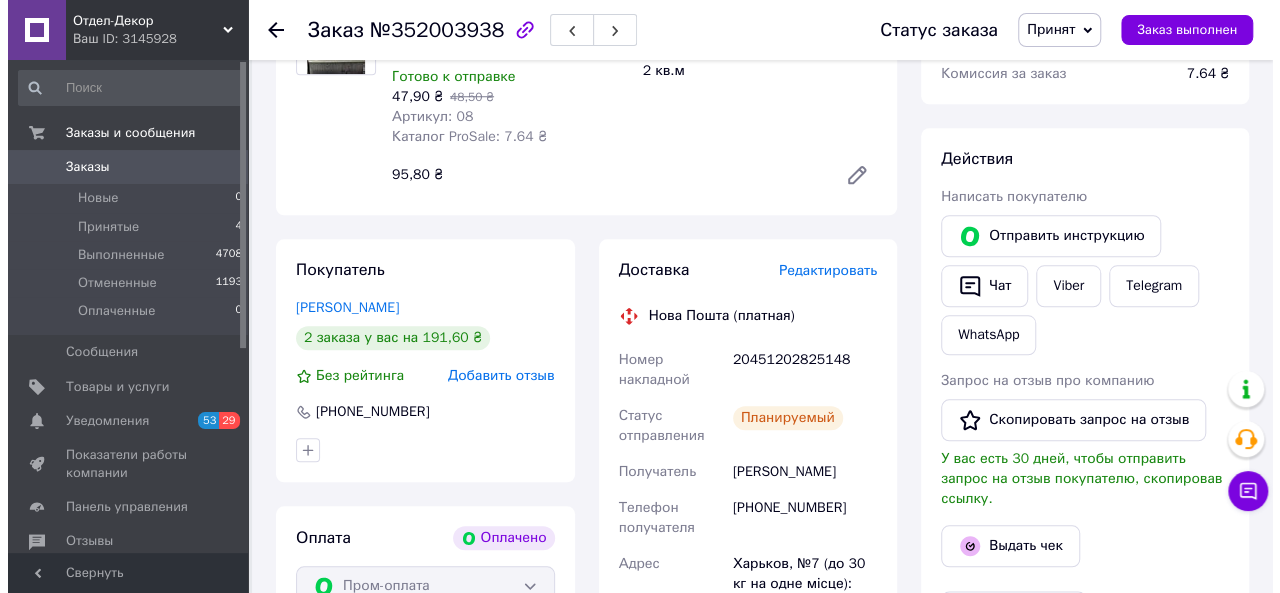 scroll, scrollTop: 1000, scrollLeft: 0, axis: vertical 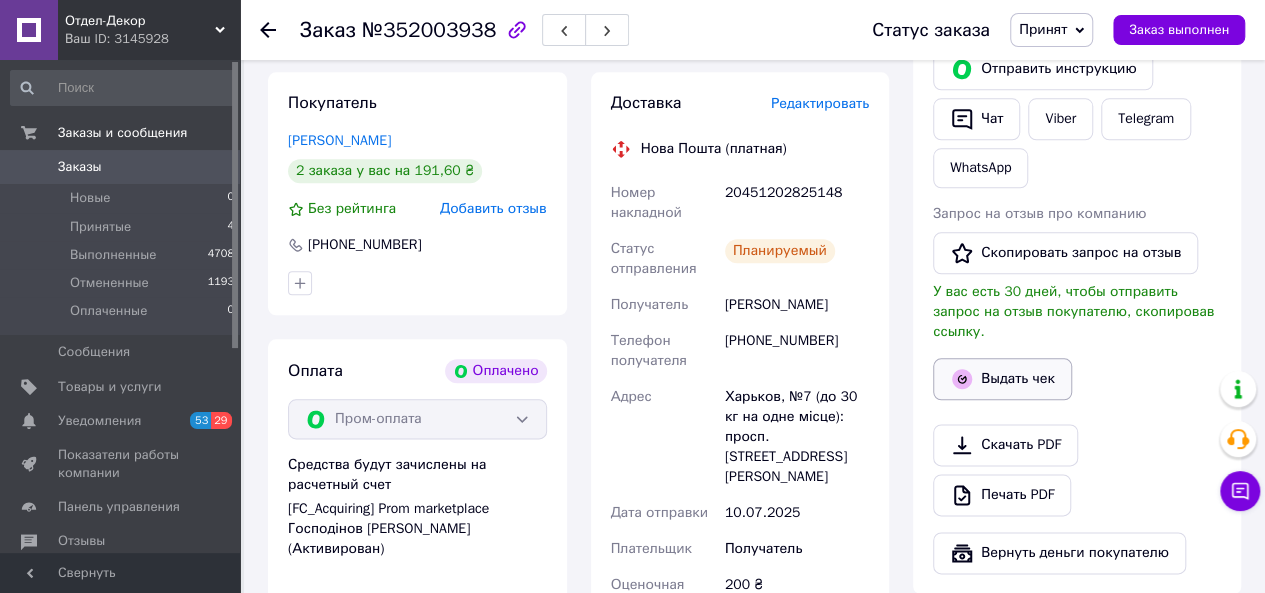 click on "Выдать чек" at bounding box center (1002, 379) 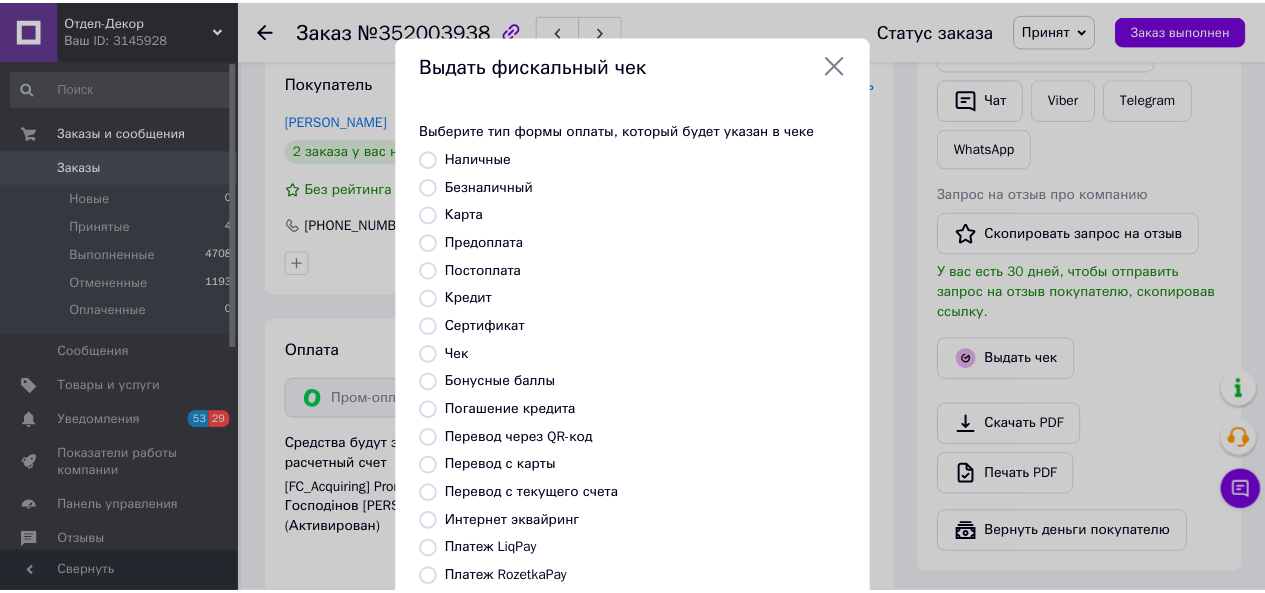 scroll, scrollTop: 264, scrollLeft: 0, axis: vertical 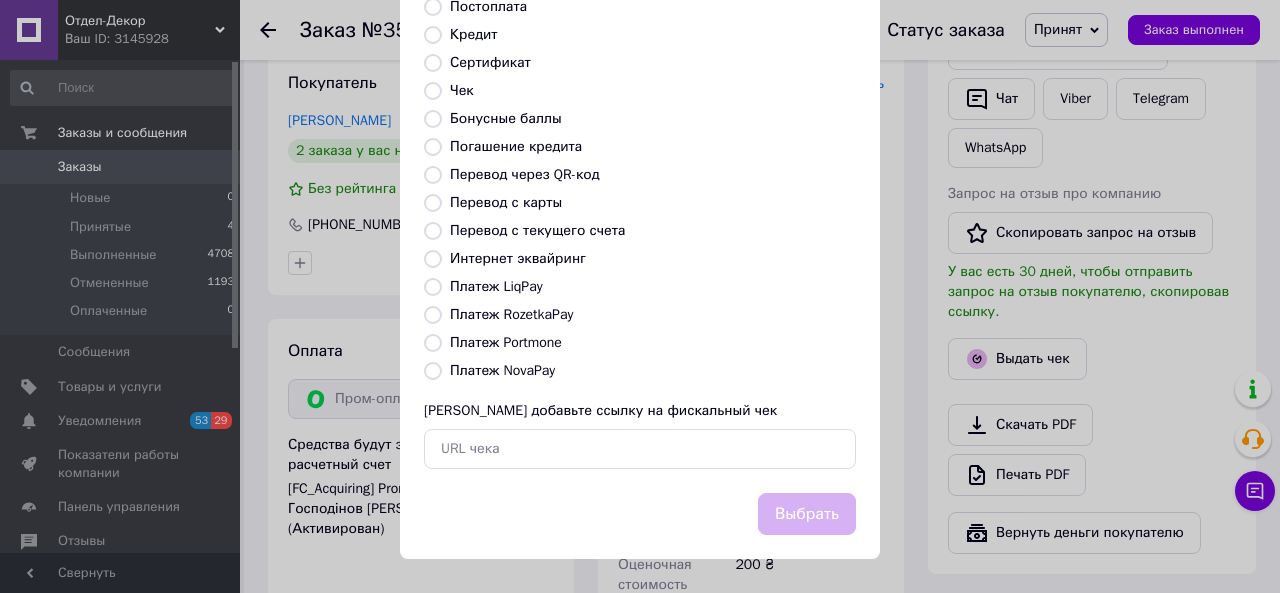 click on "Платеж RozetkaPay" at bounding box center [511, 314] 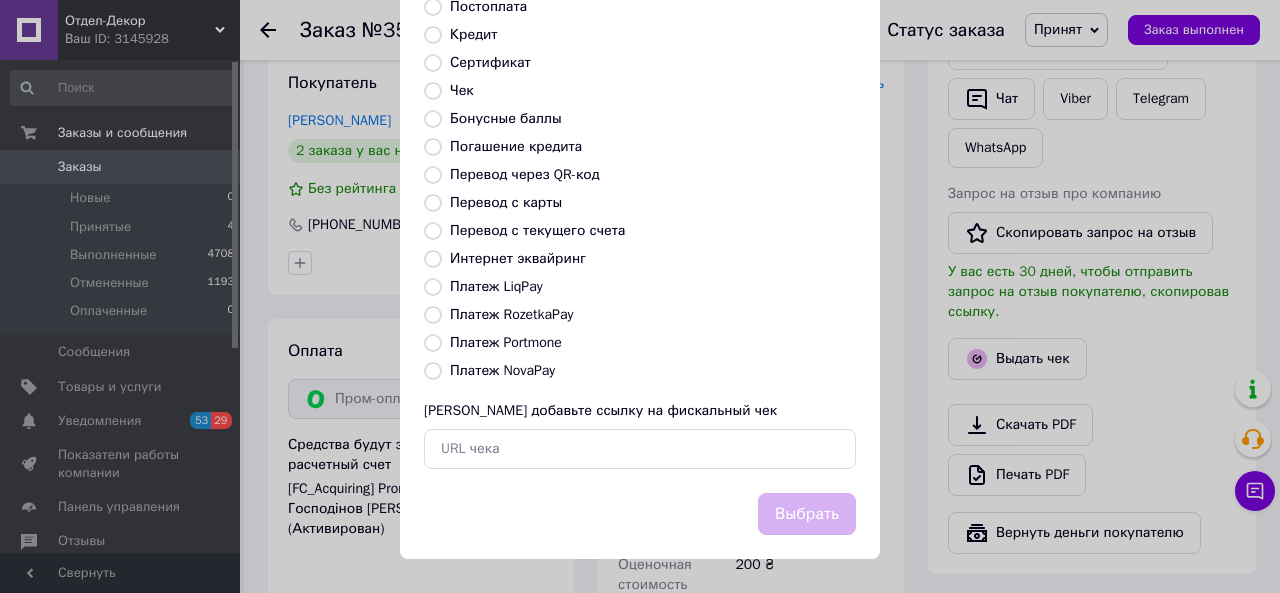 radio on "true" 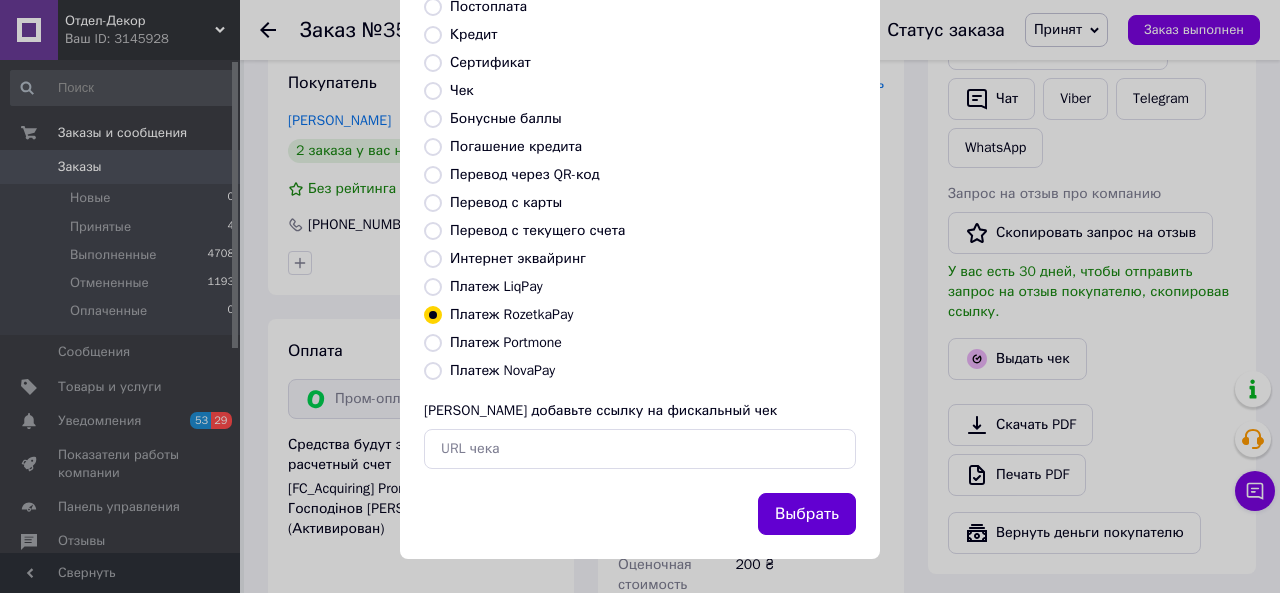 click on "Выбрать" at bounding box center (807, 514) 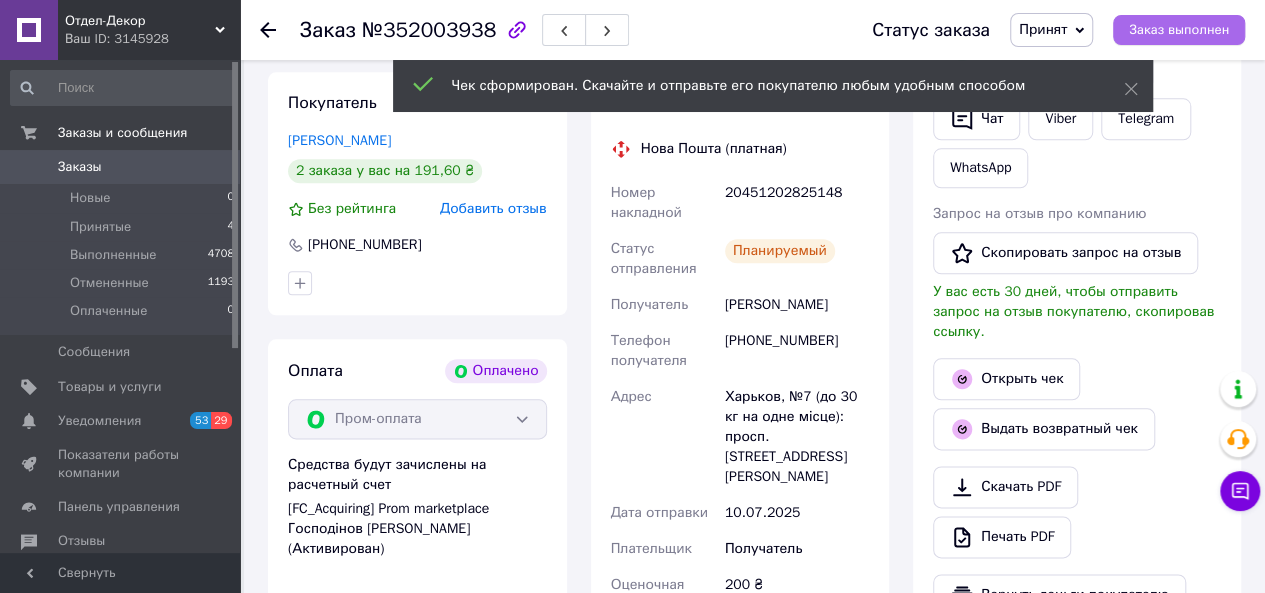 click on "Заказ выполнен" at bounding box center (1179, 30) 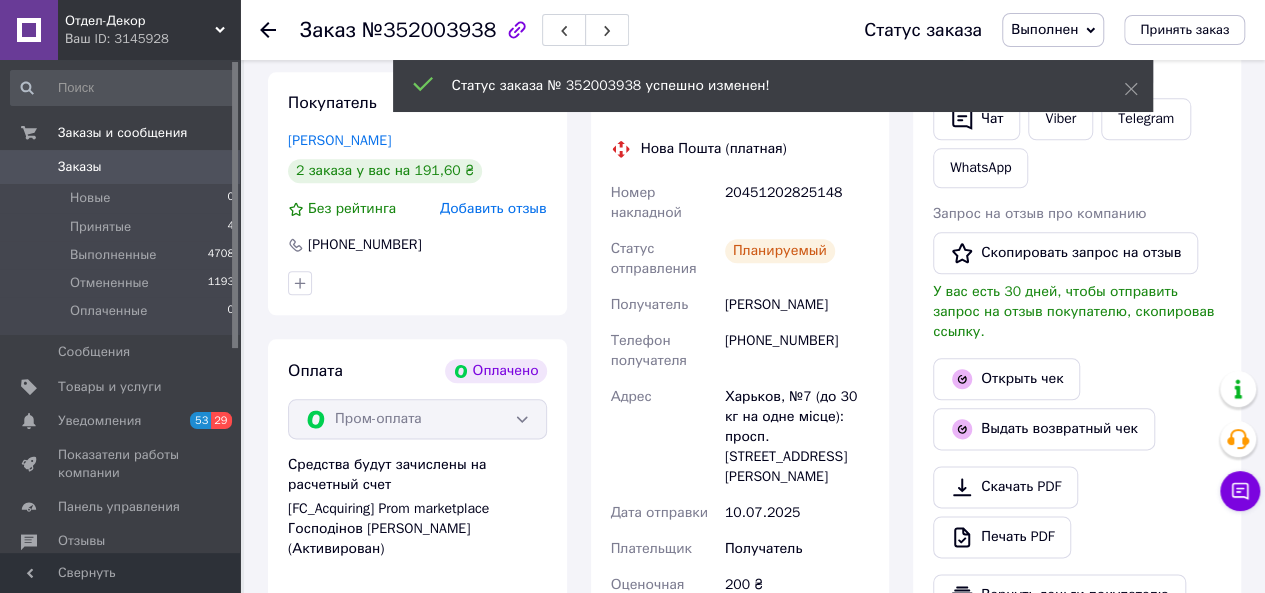 click 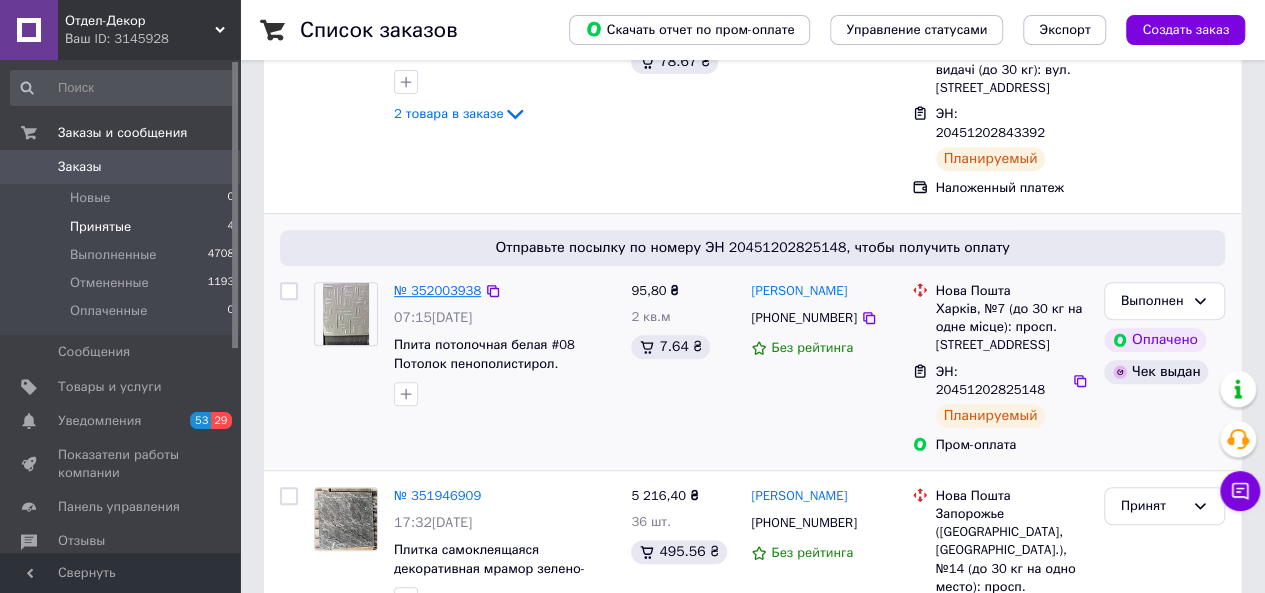 scroll, scrollTop: 166, scrollLeft: 0, axis: vertical 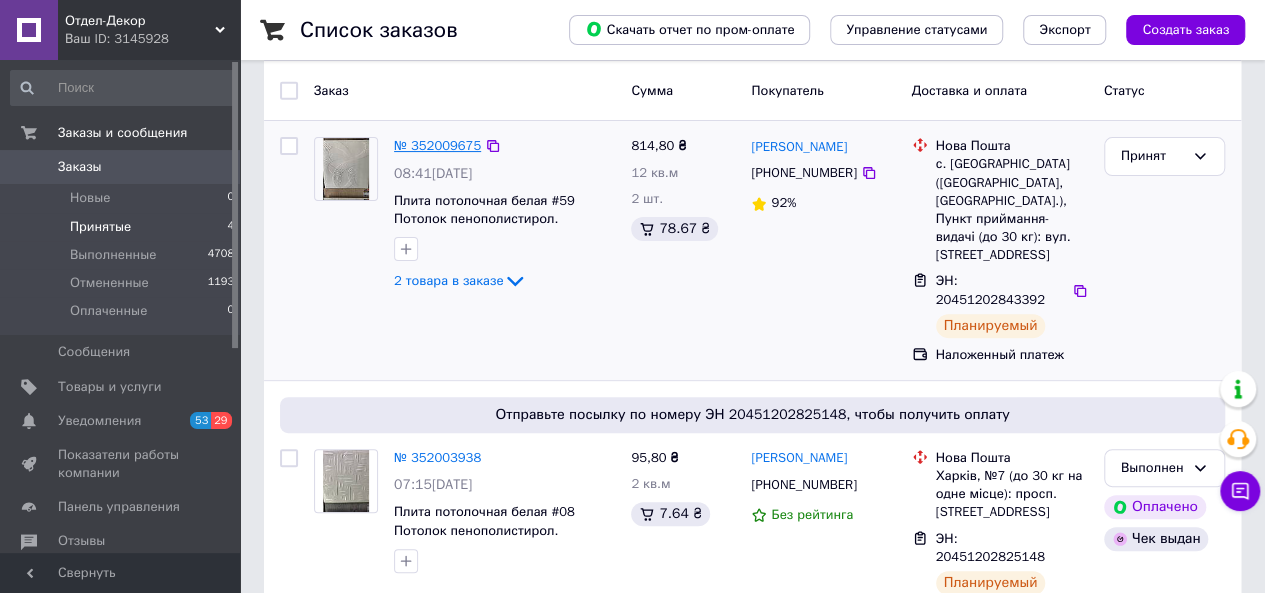click on "№ 352009675" at bounding box center (437, 145) 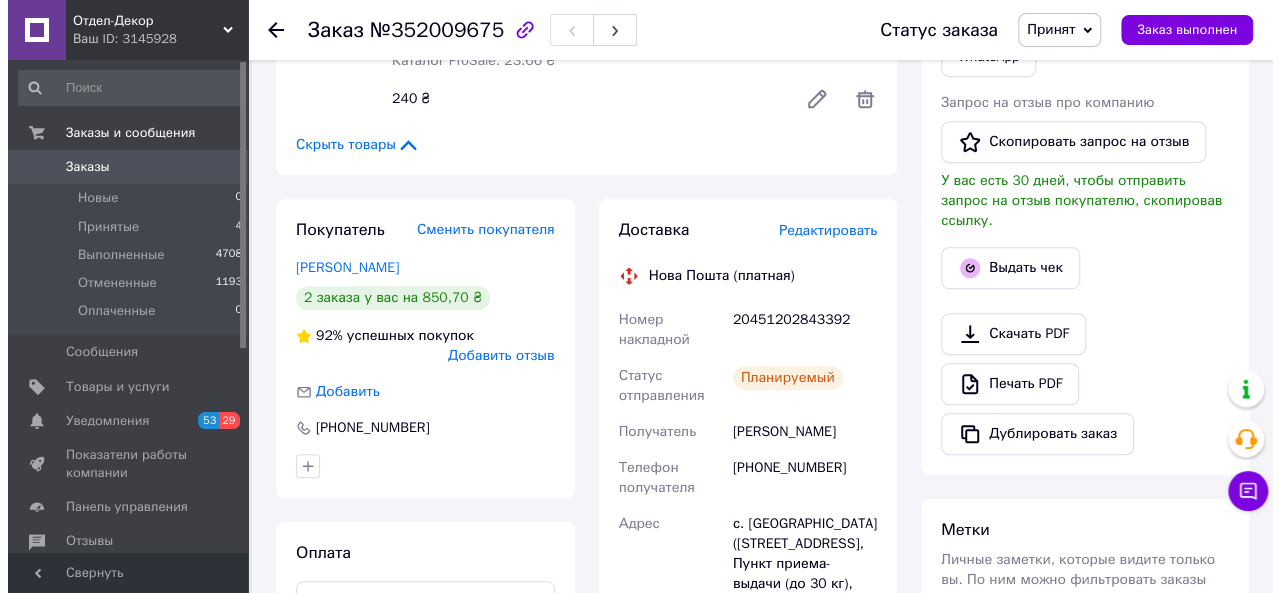 scroll, scrollTop: 666, scrollLeft: 0, axis: vertical 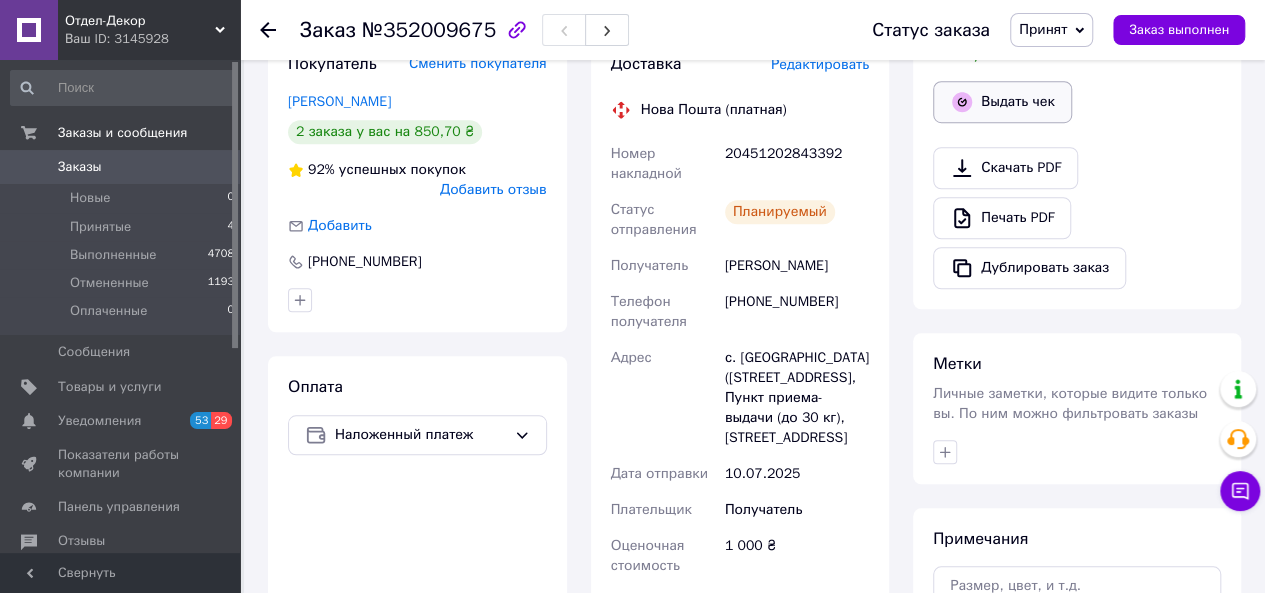 click 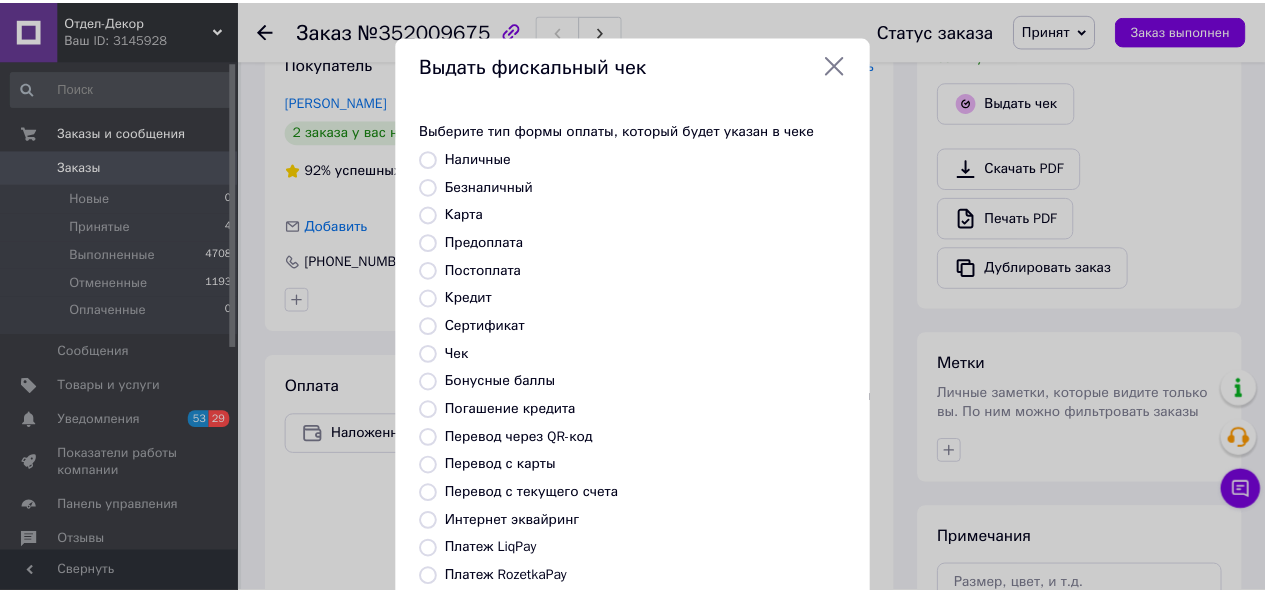 scroll, scrollTop: 264, scrollLeft: 0, axis: vertical 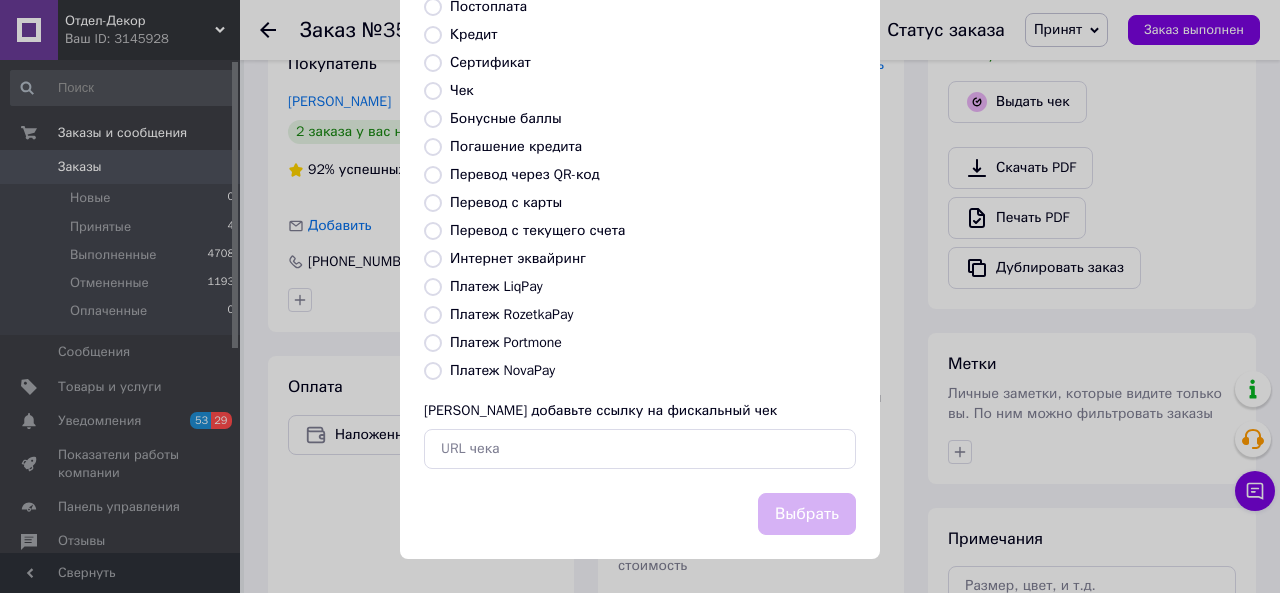 click on "Платеж NovaPay" at bounding box center (502, 370) 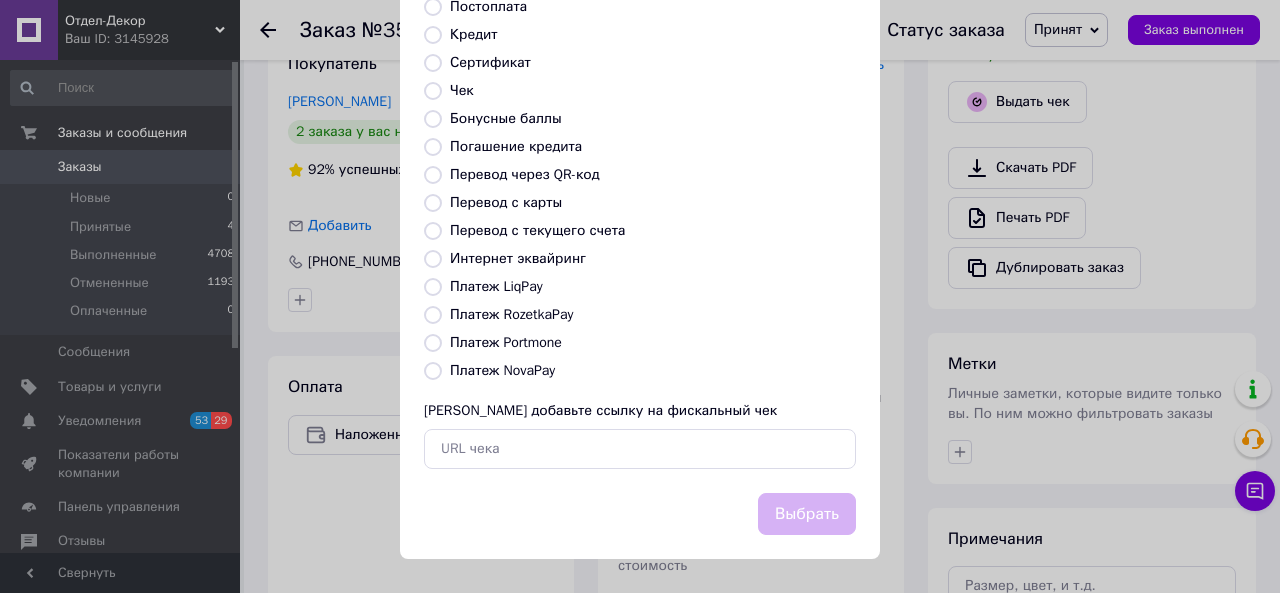 radio on "true" 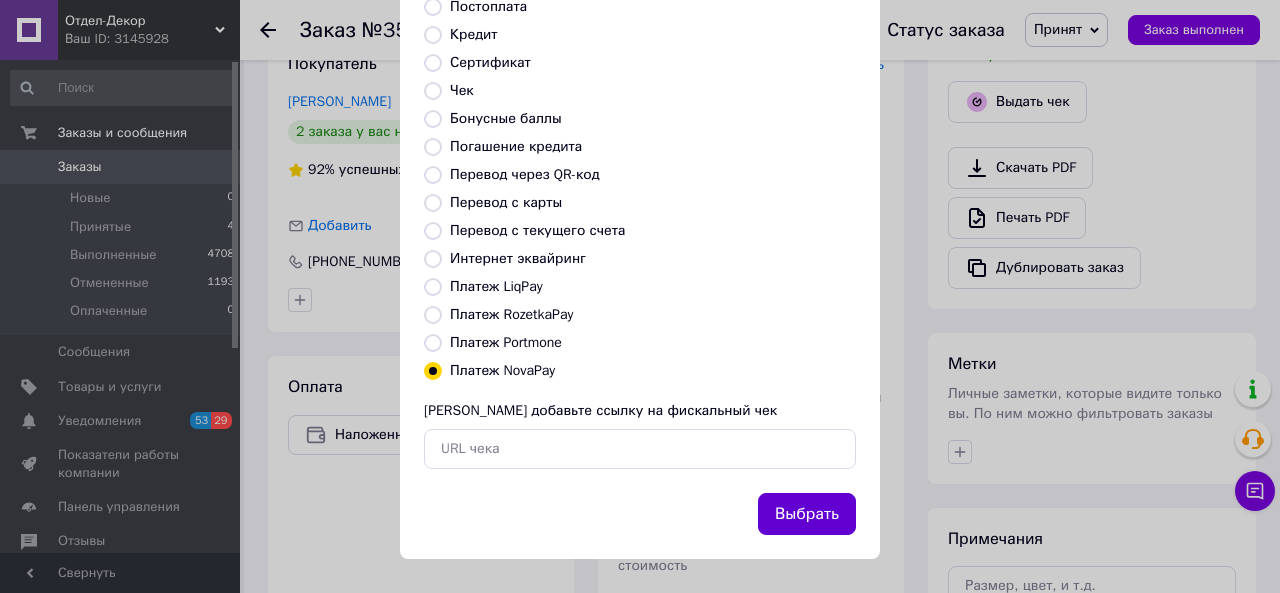 click on "Выбрать" at bounding box center [807, 514] 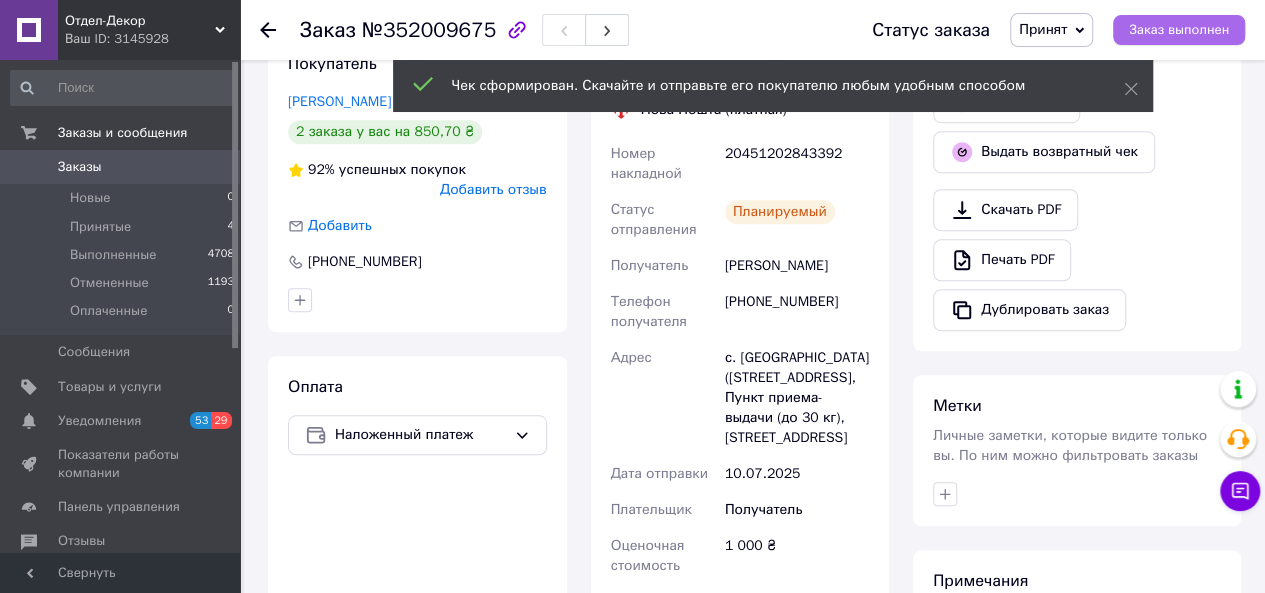 click on "Заказ выполнен" at bounding box center [1179, 30] 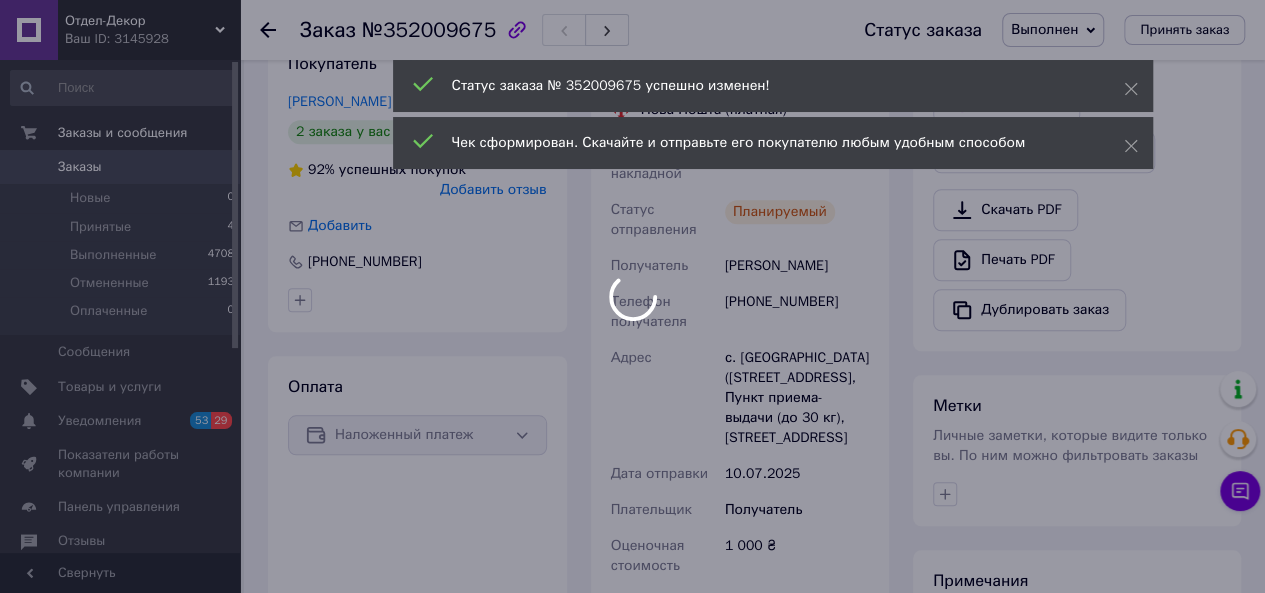 click at bounding box center (632, 296) 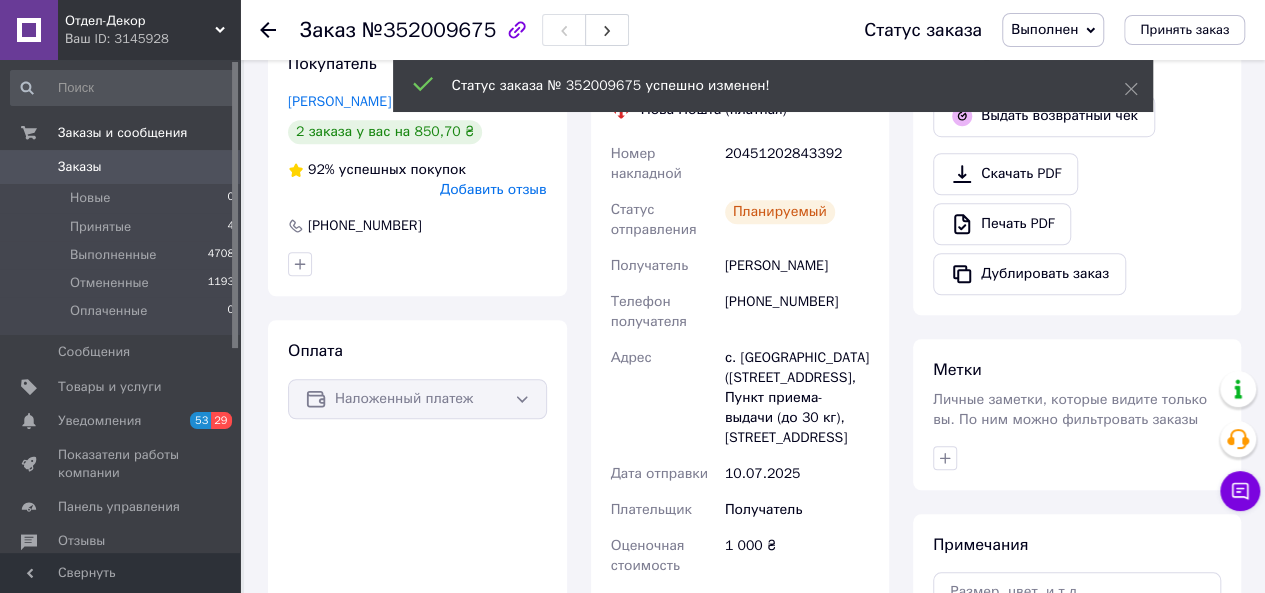 click 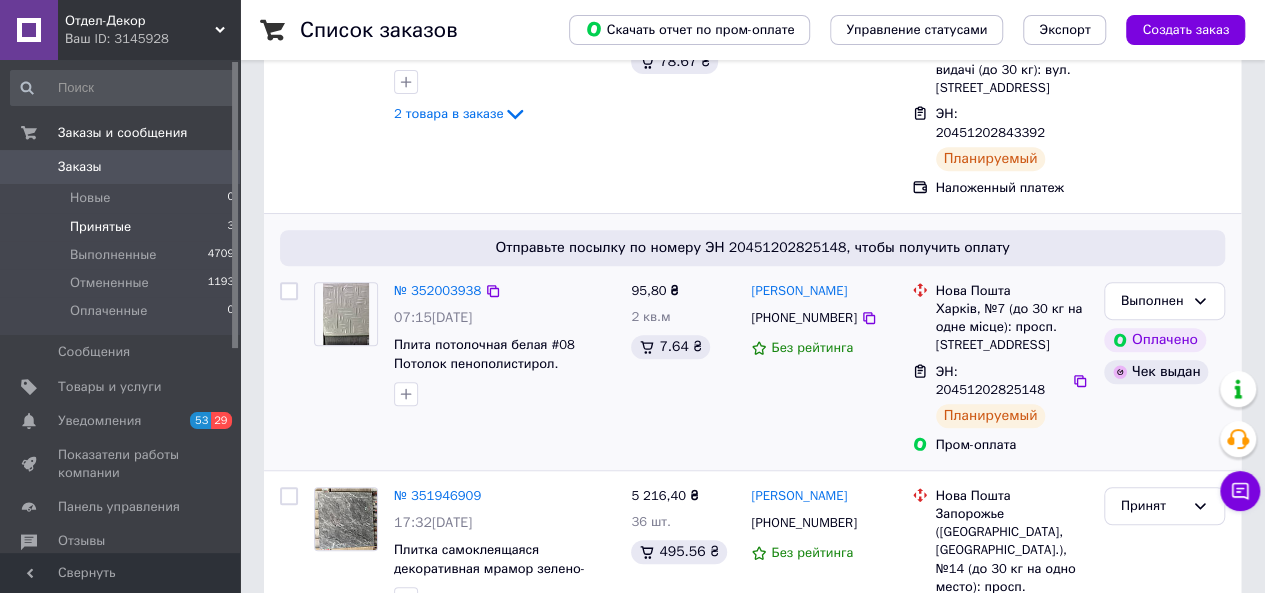 scroll, scrollTop: 388, scrollLeft: 0, axis: vertical 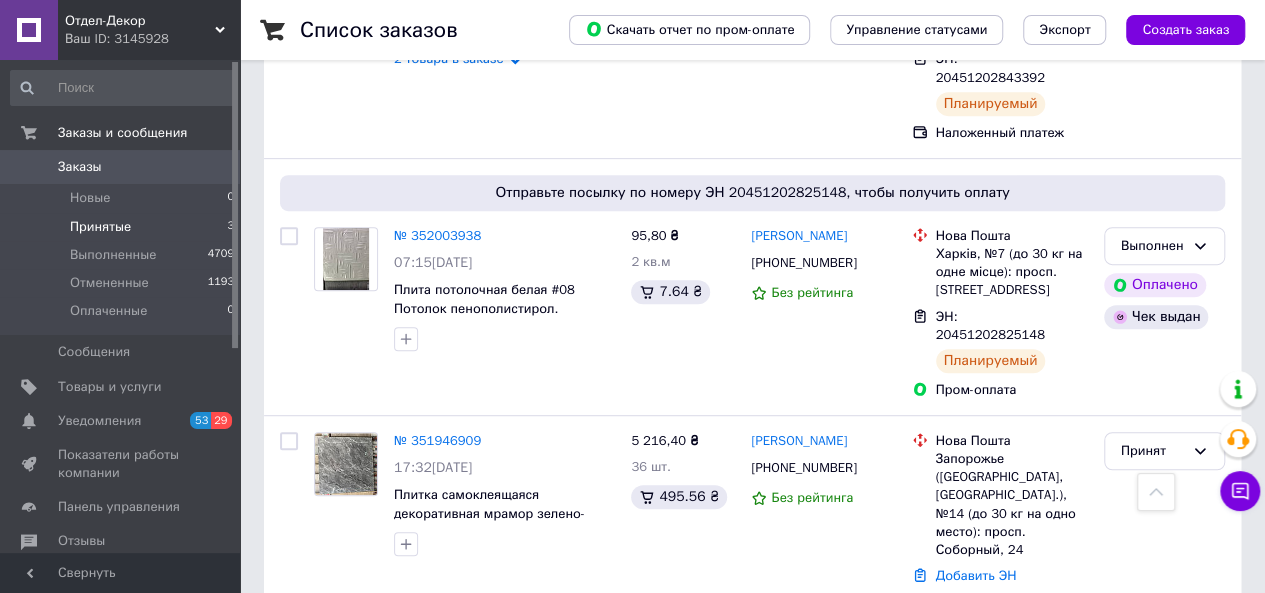 click on "Заказы" at bounding box center [80, 167] 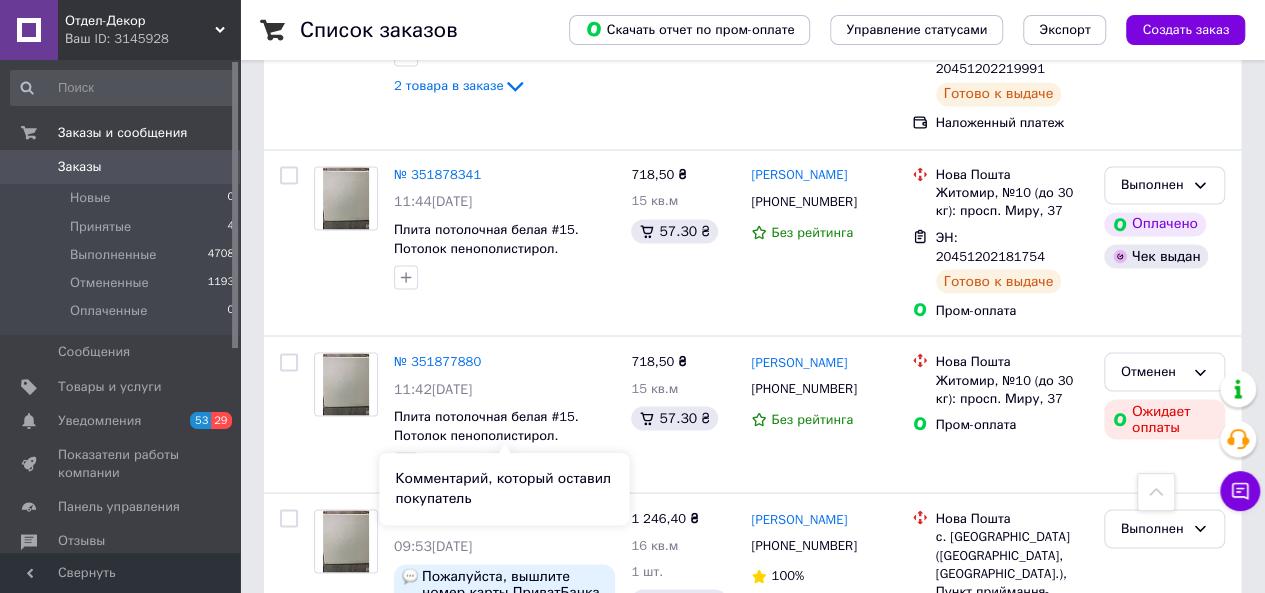 scroll, scrollTop: 1833, scrollLeft: 0, axis: vertical 